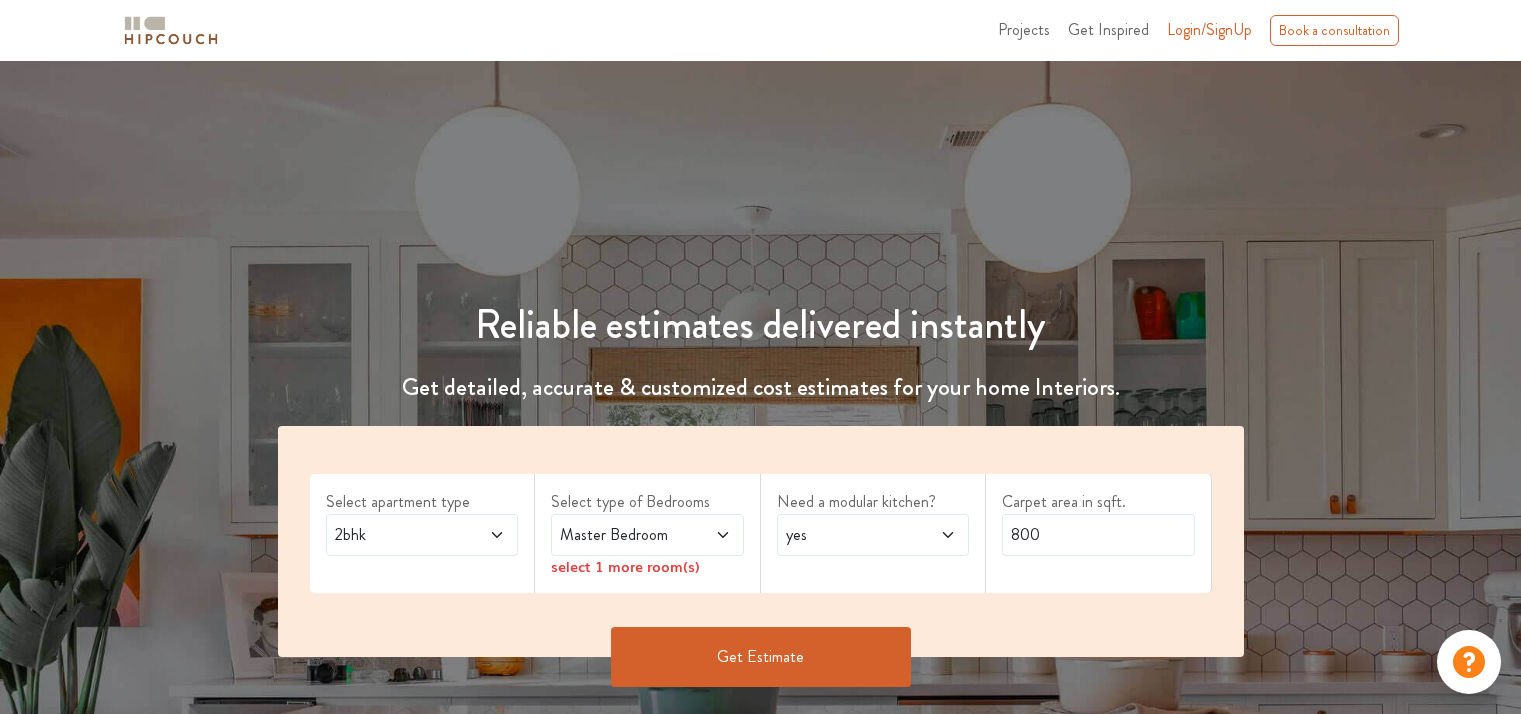 scroll, scrollTop: 0, scrollLeft: 0, axis: both 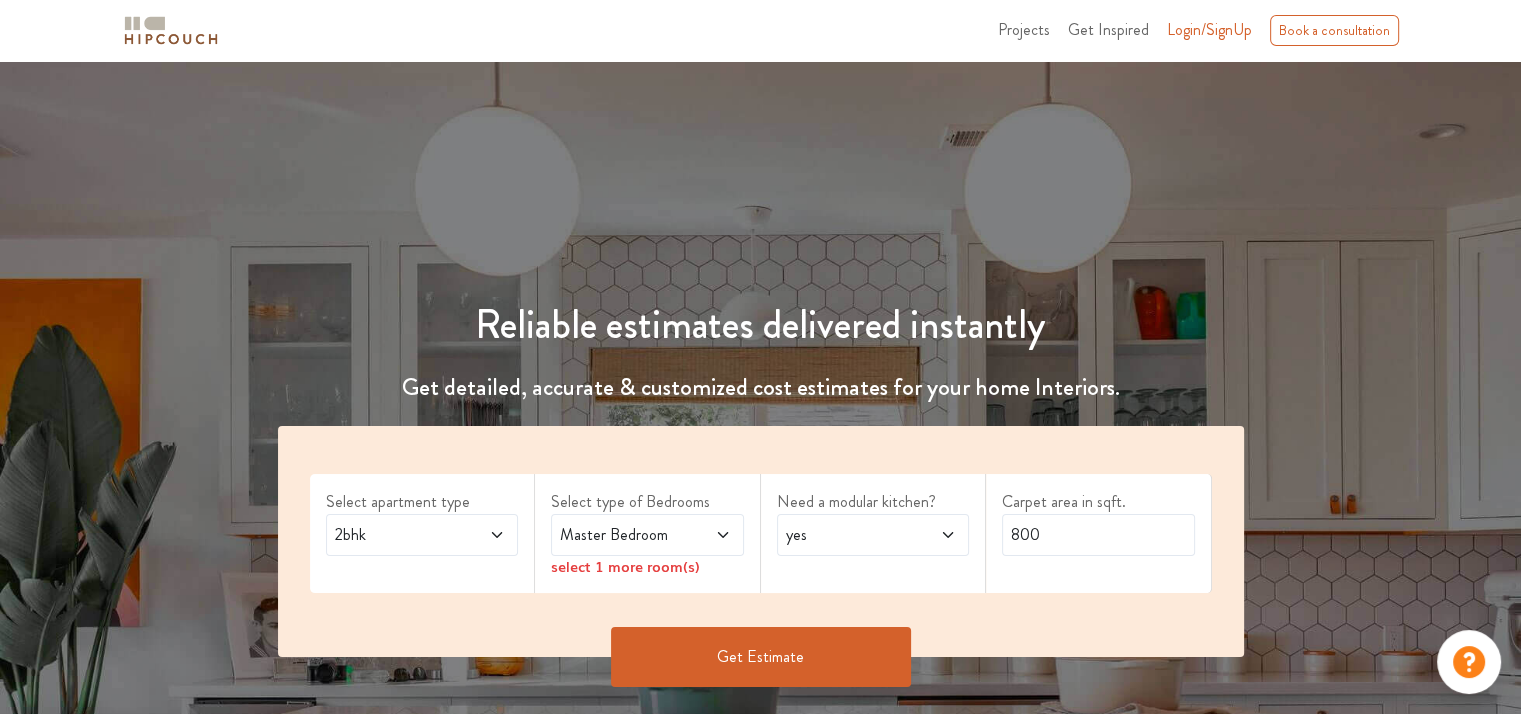 click 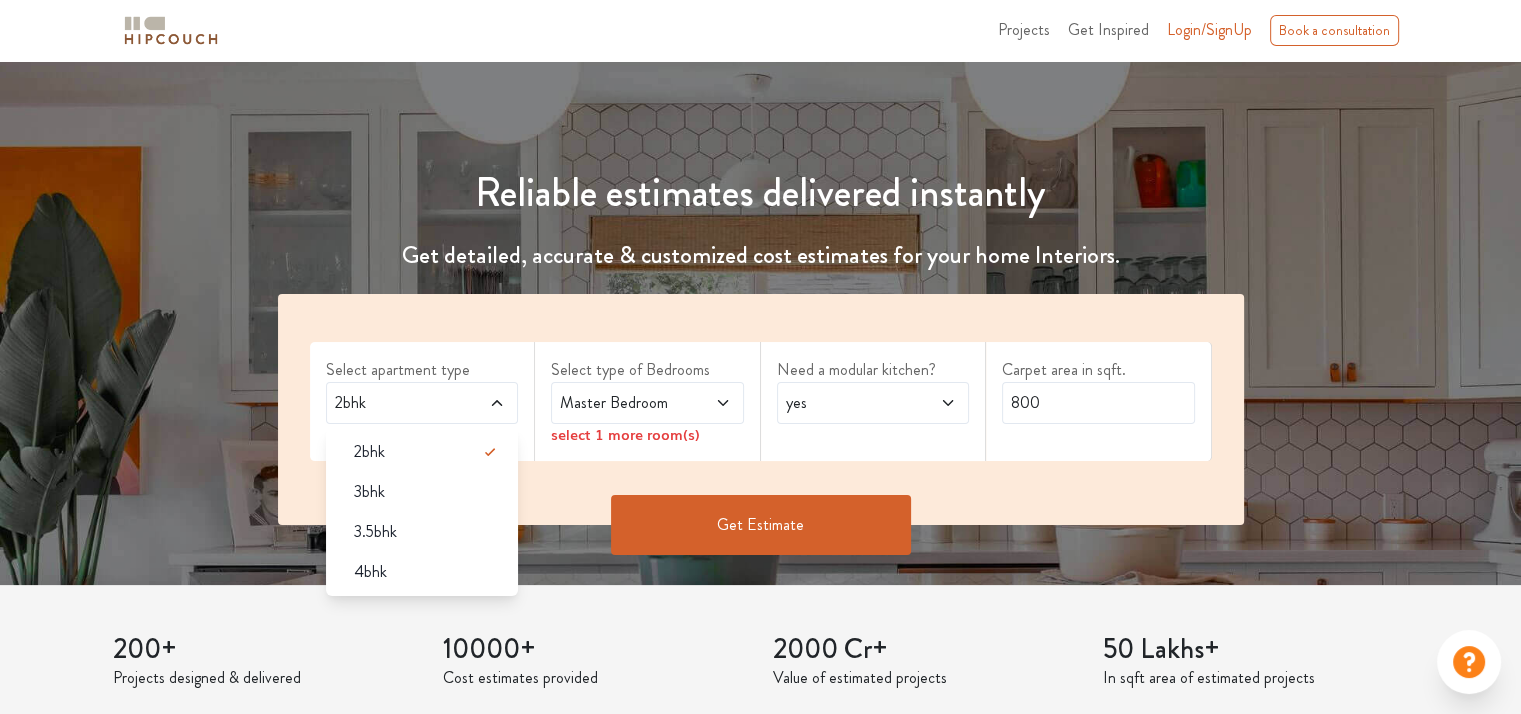 scroll, scrollTop: 139, scrollLeft: 0, axis: vertical 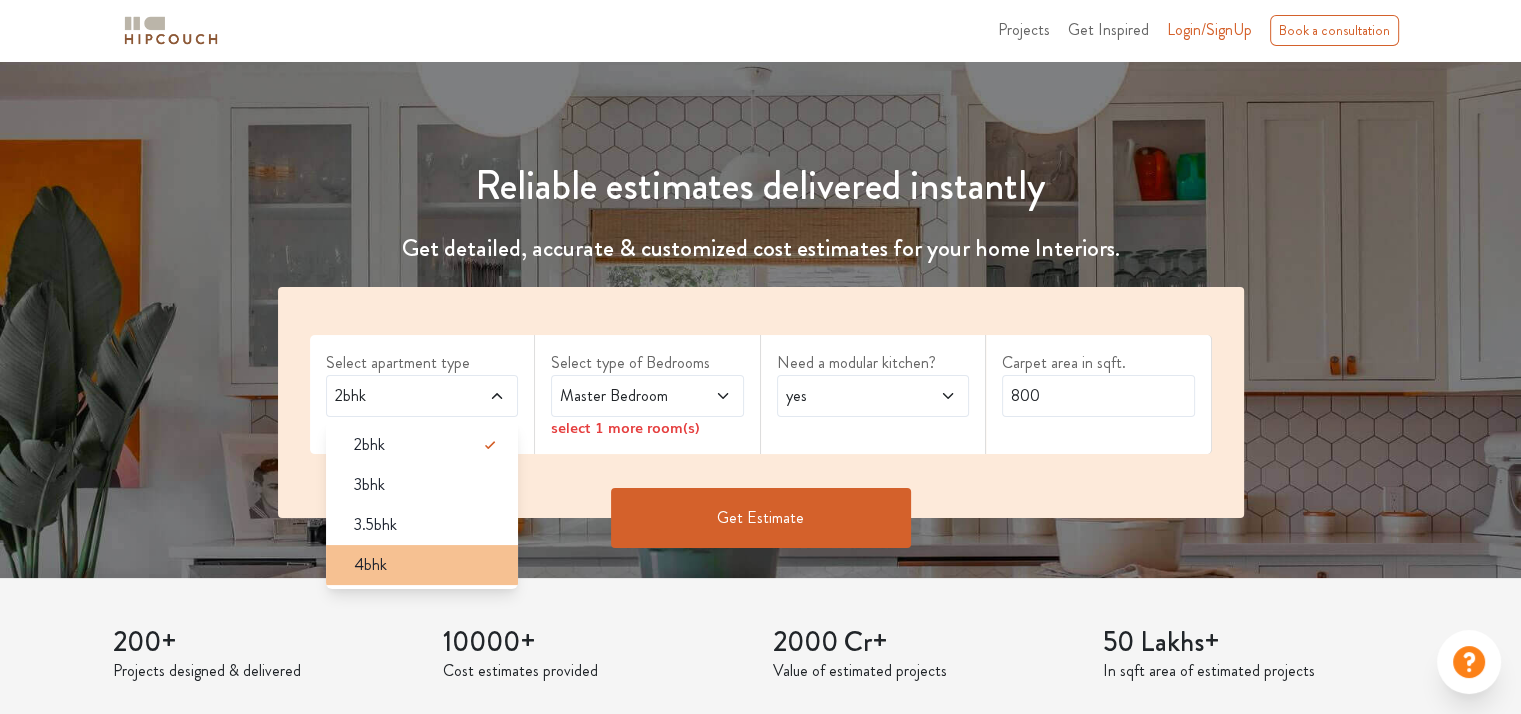 click on "4bhk" at bounding box center [428, 565] 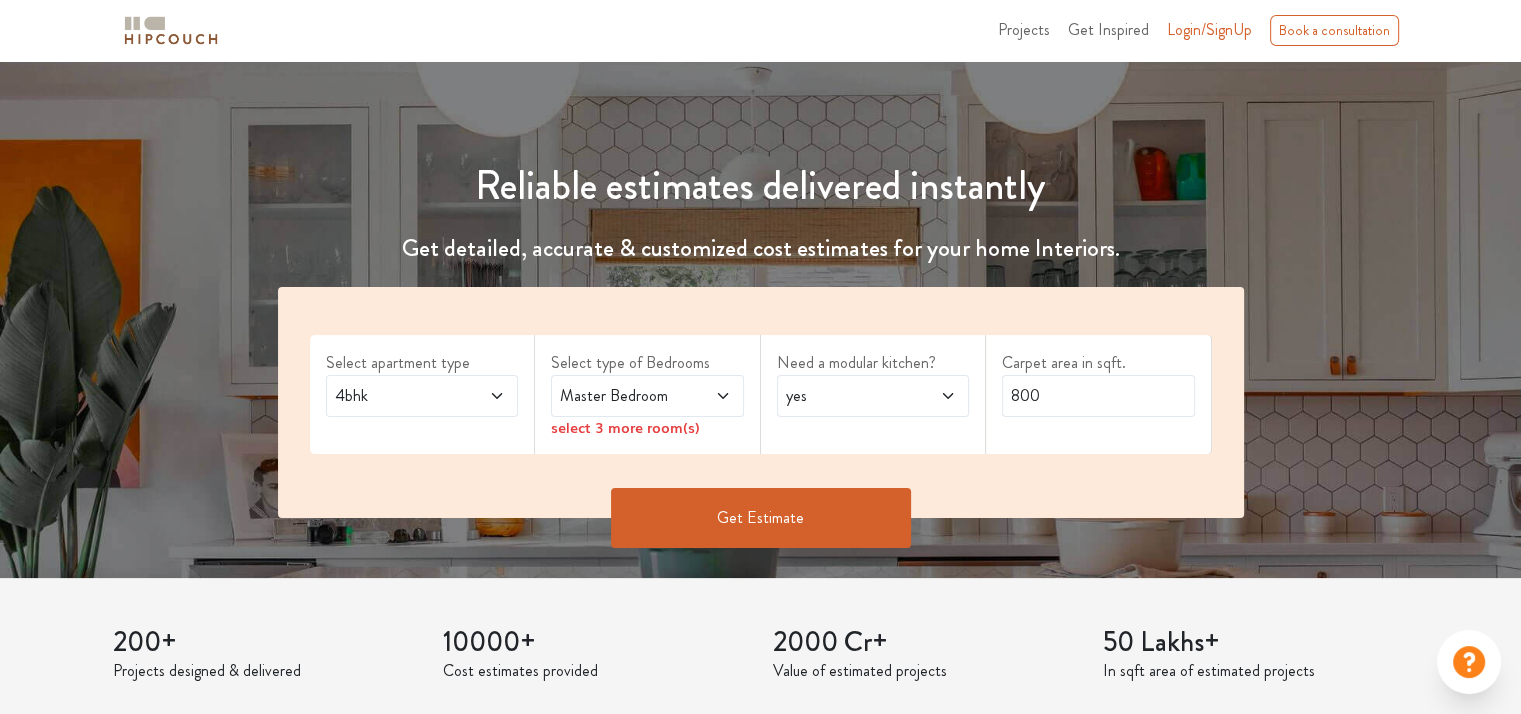 click 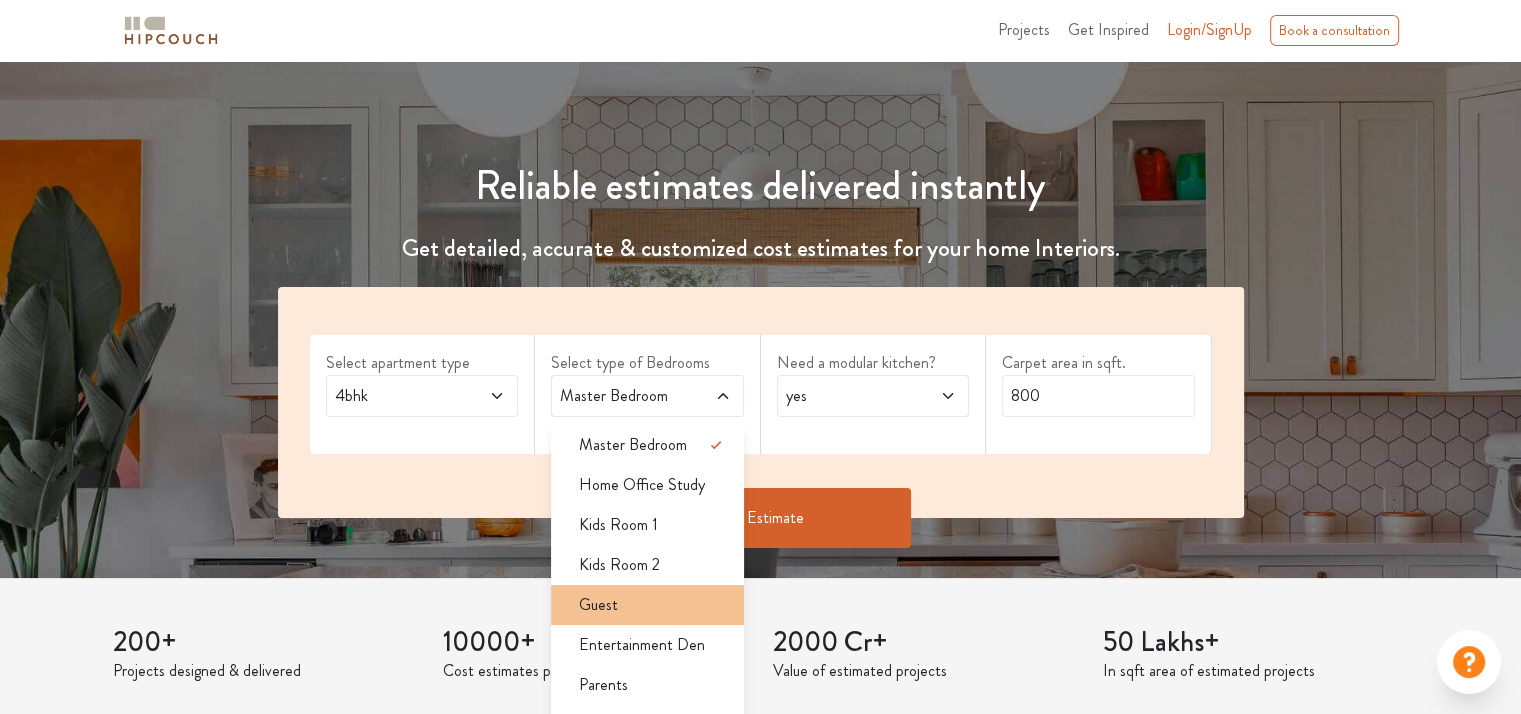 click on "Guest" at bounding box center [653, 605] 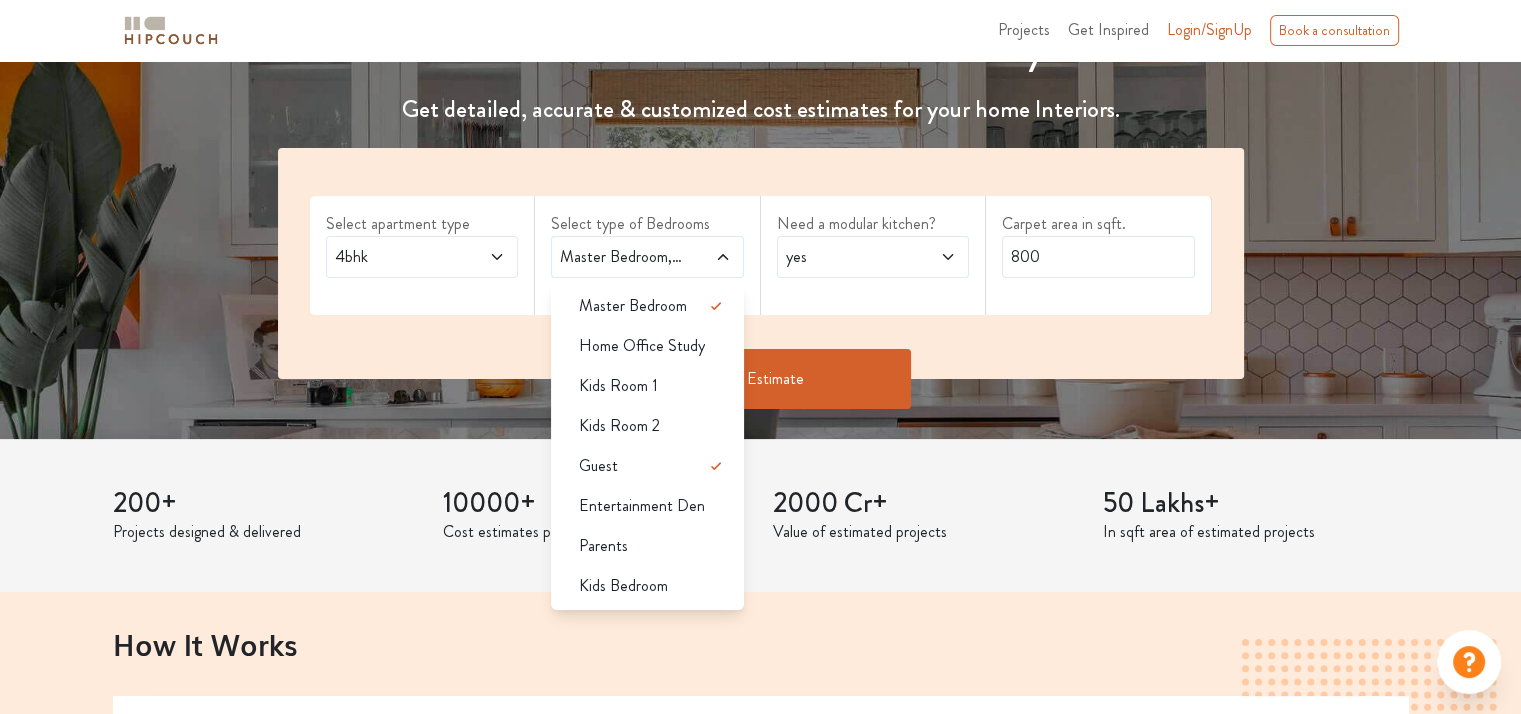 scroll, scrollTop: 279, scrollLeft: 0, axis: vertical 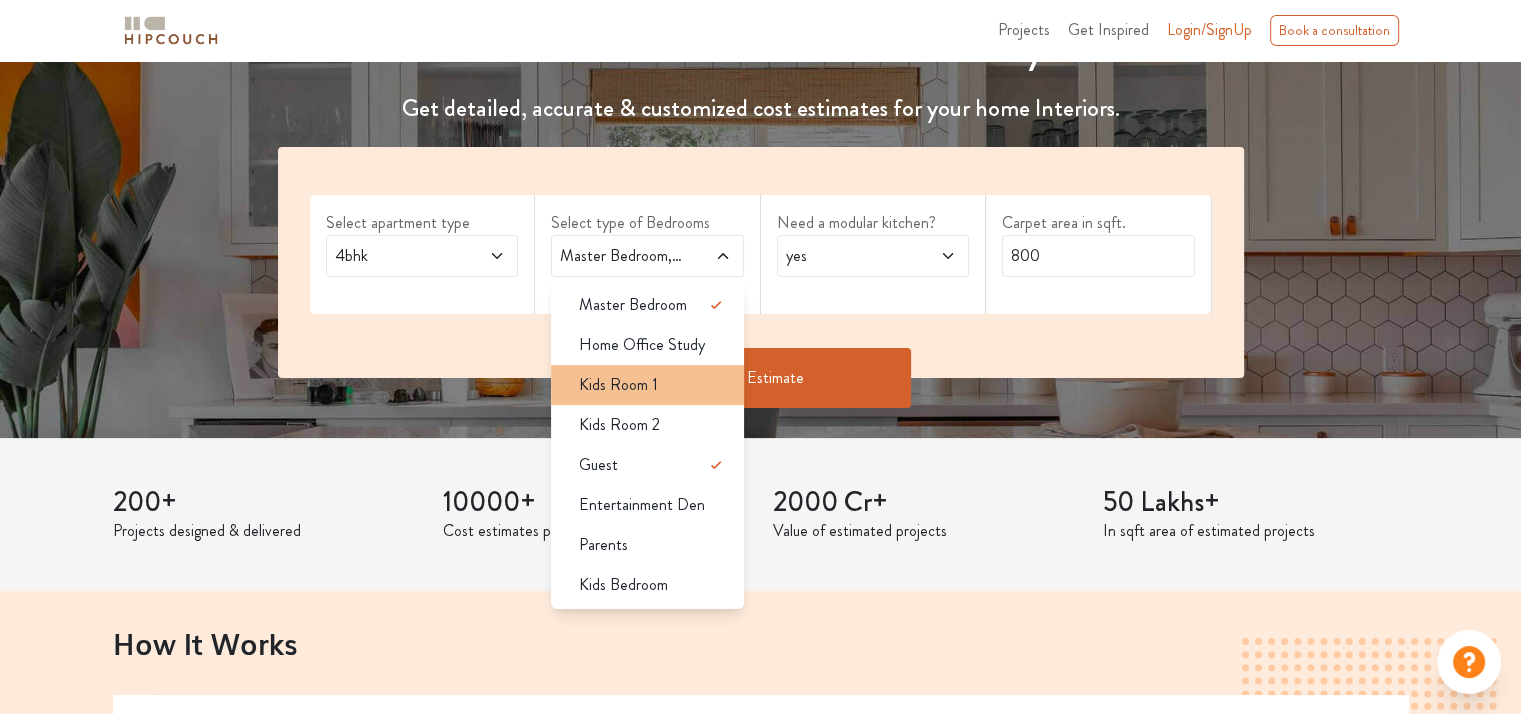 click on "Kids Room 1" at bounding box center (618, 385) 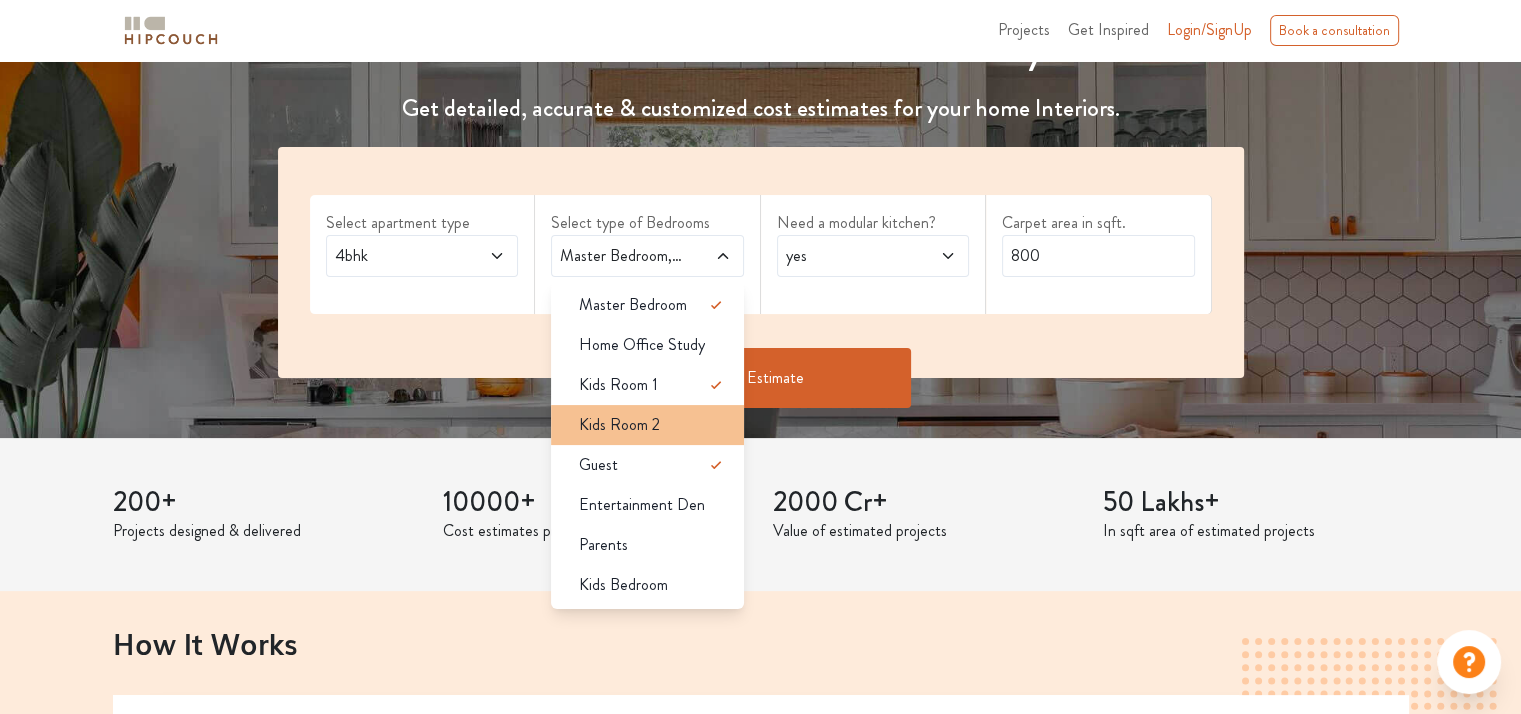 click on "Kids Room 2" at bounding box center (619, 425) 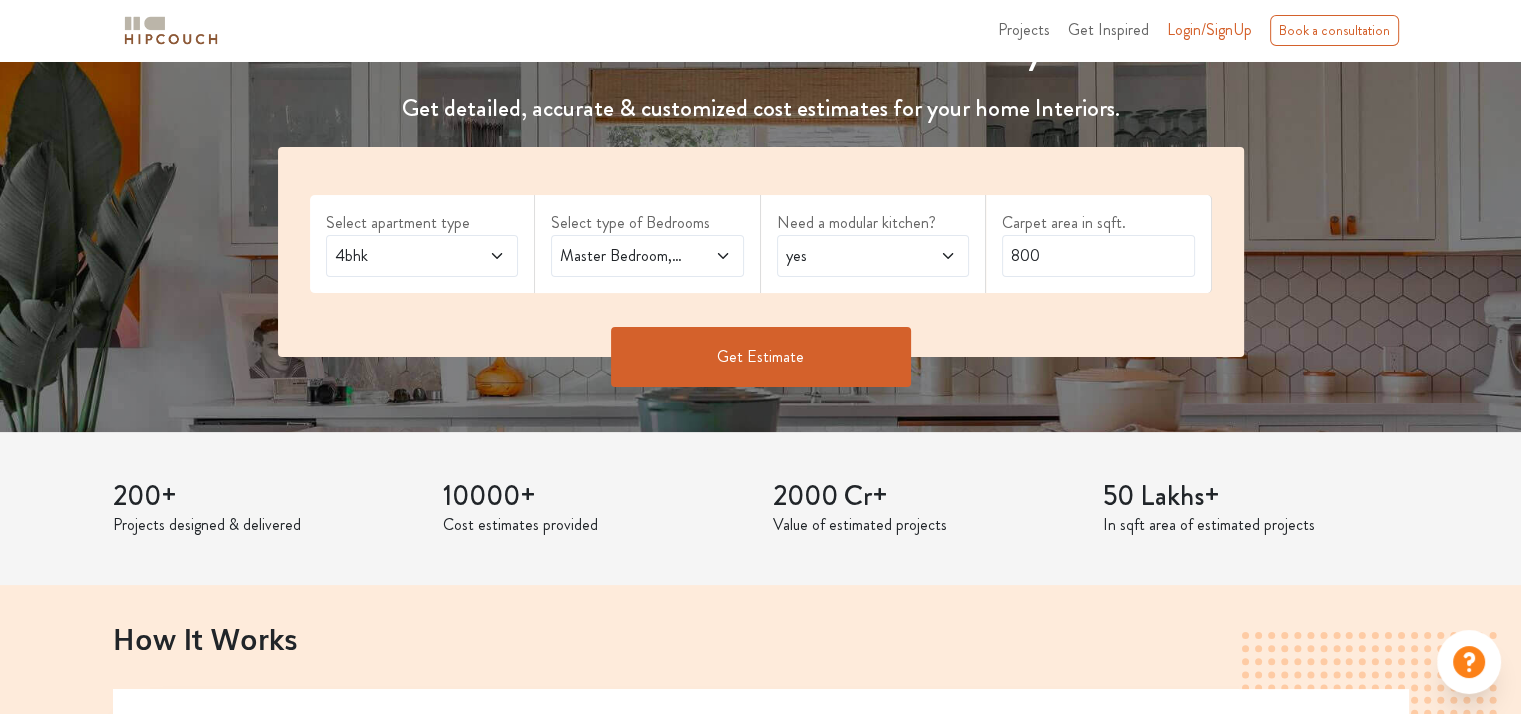 click 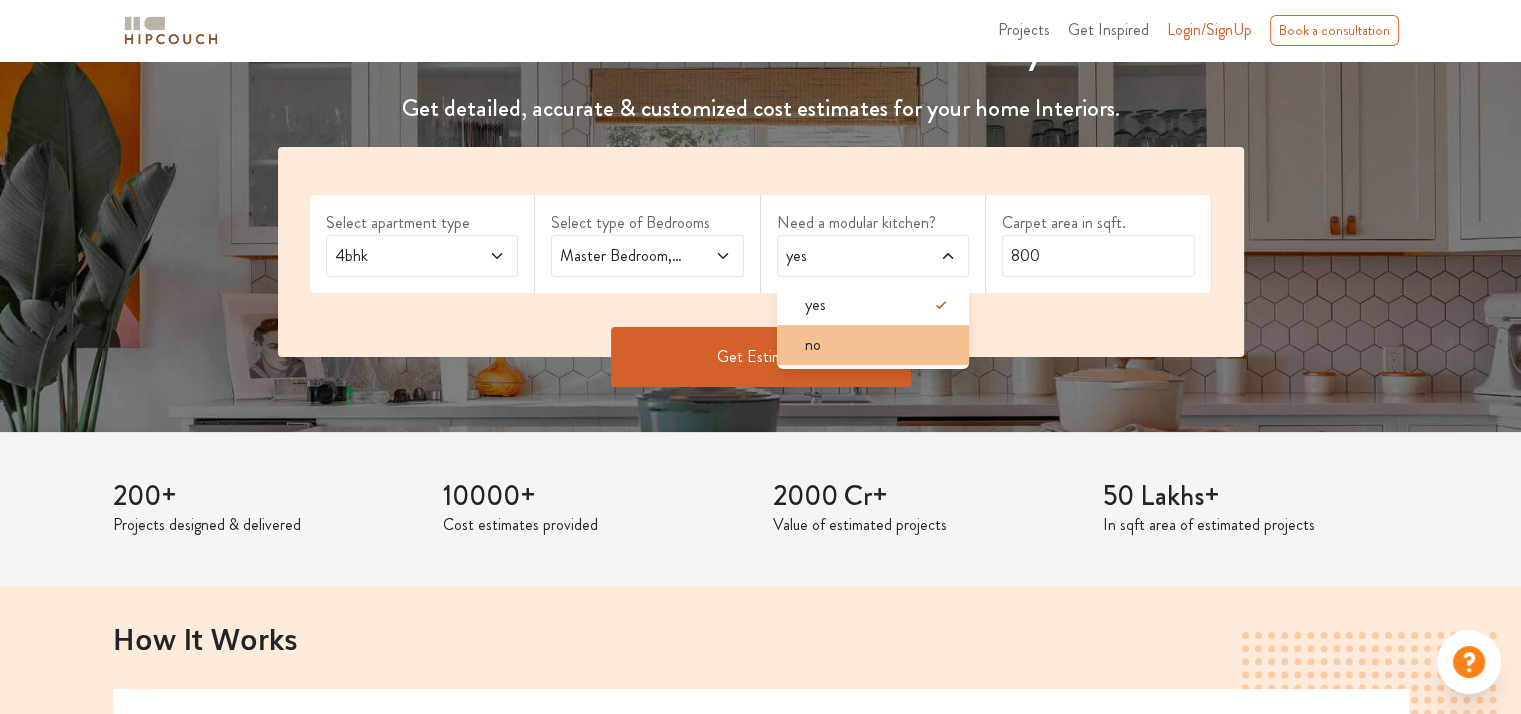 click on "no" at bounding box center (879, 345) 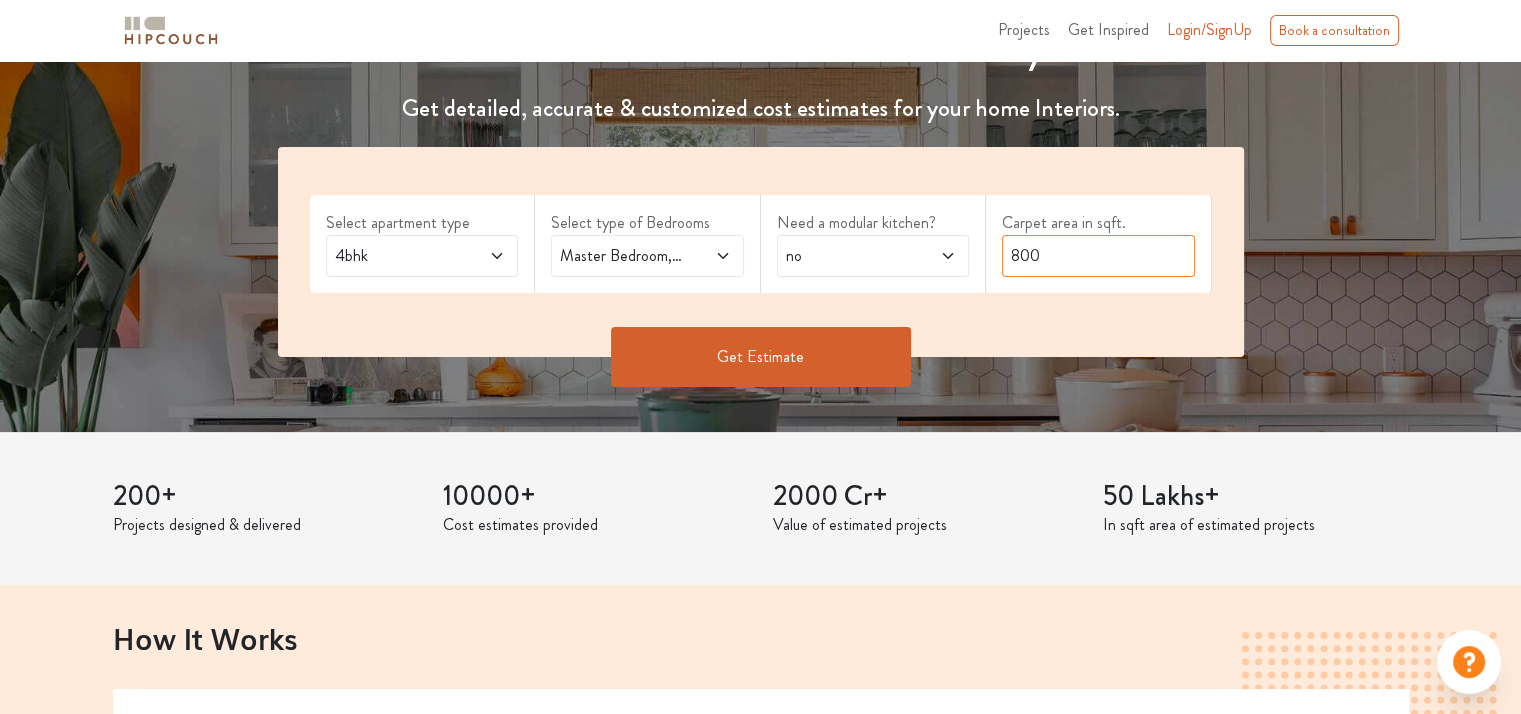 click on "800" at bounding box center (1098, 256) 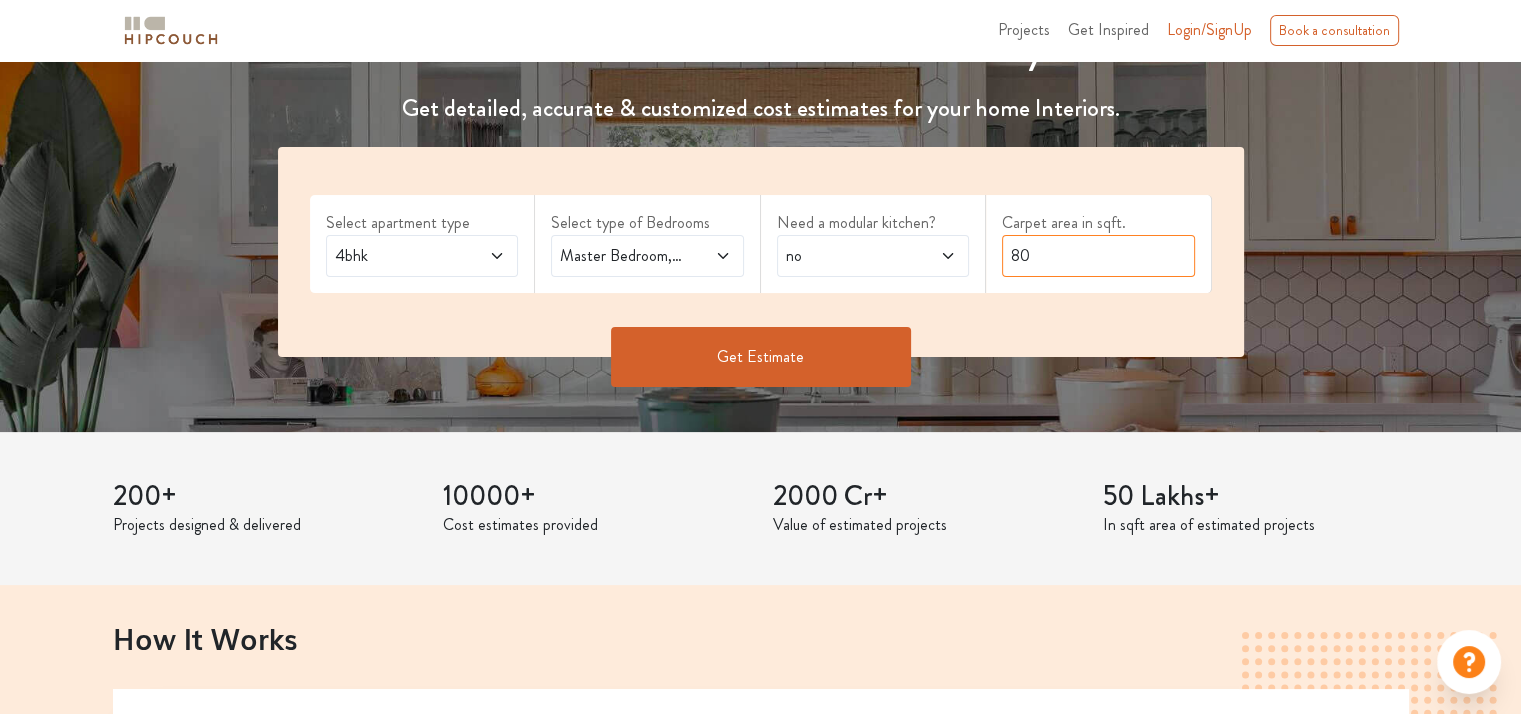 type on "8" 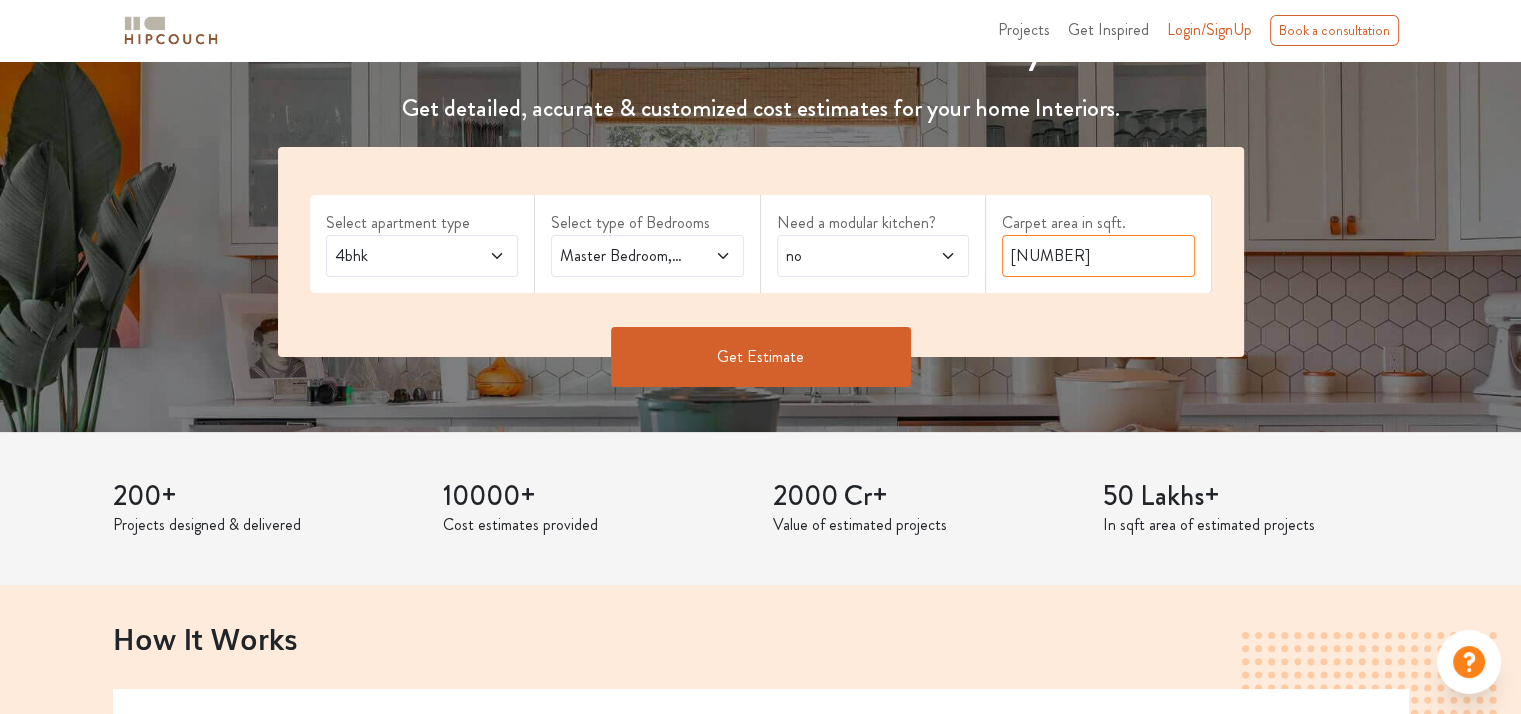 type on "3022" 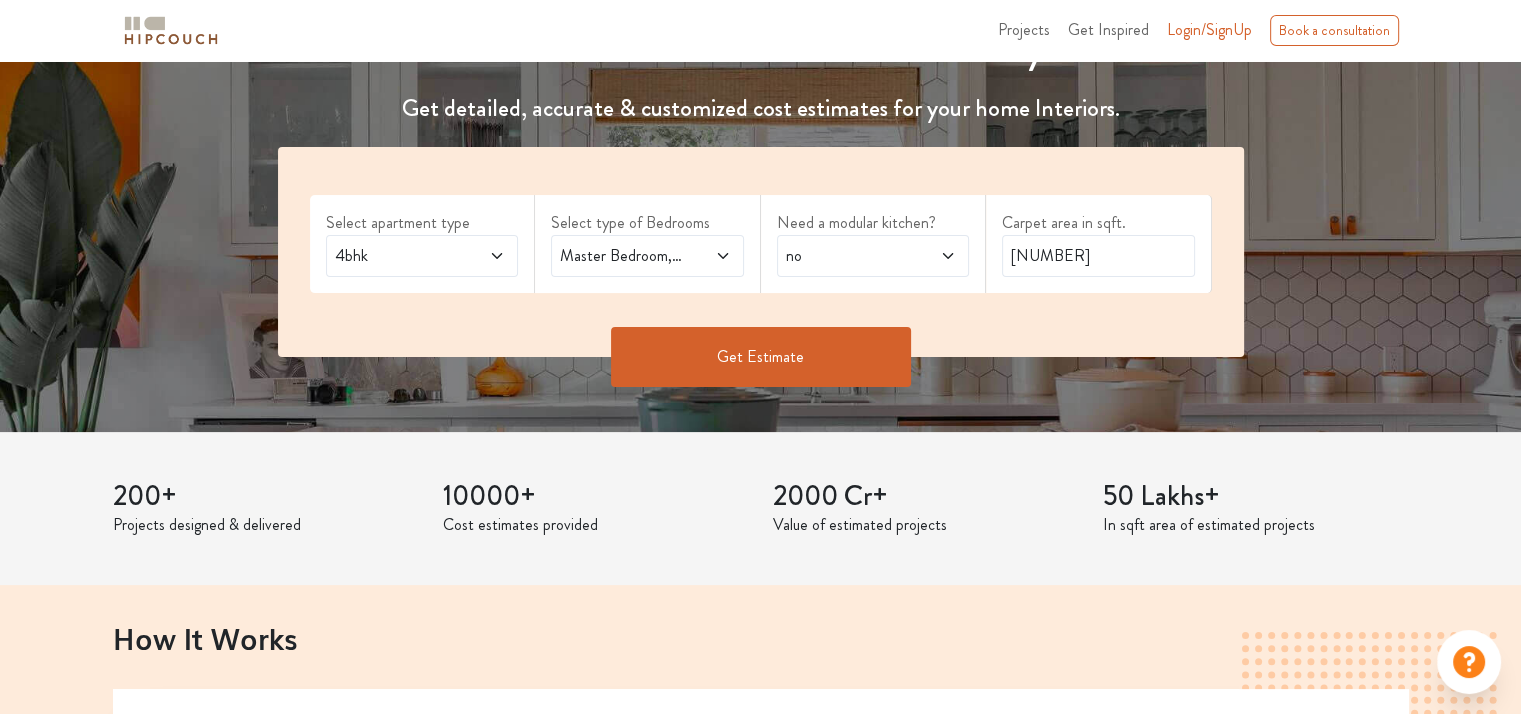click on "Get Estimate" at bounding box center [761, 357] 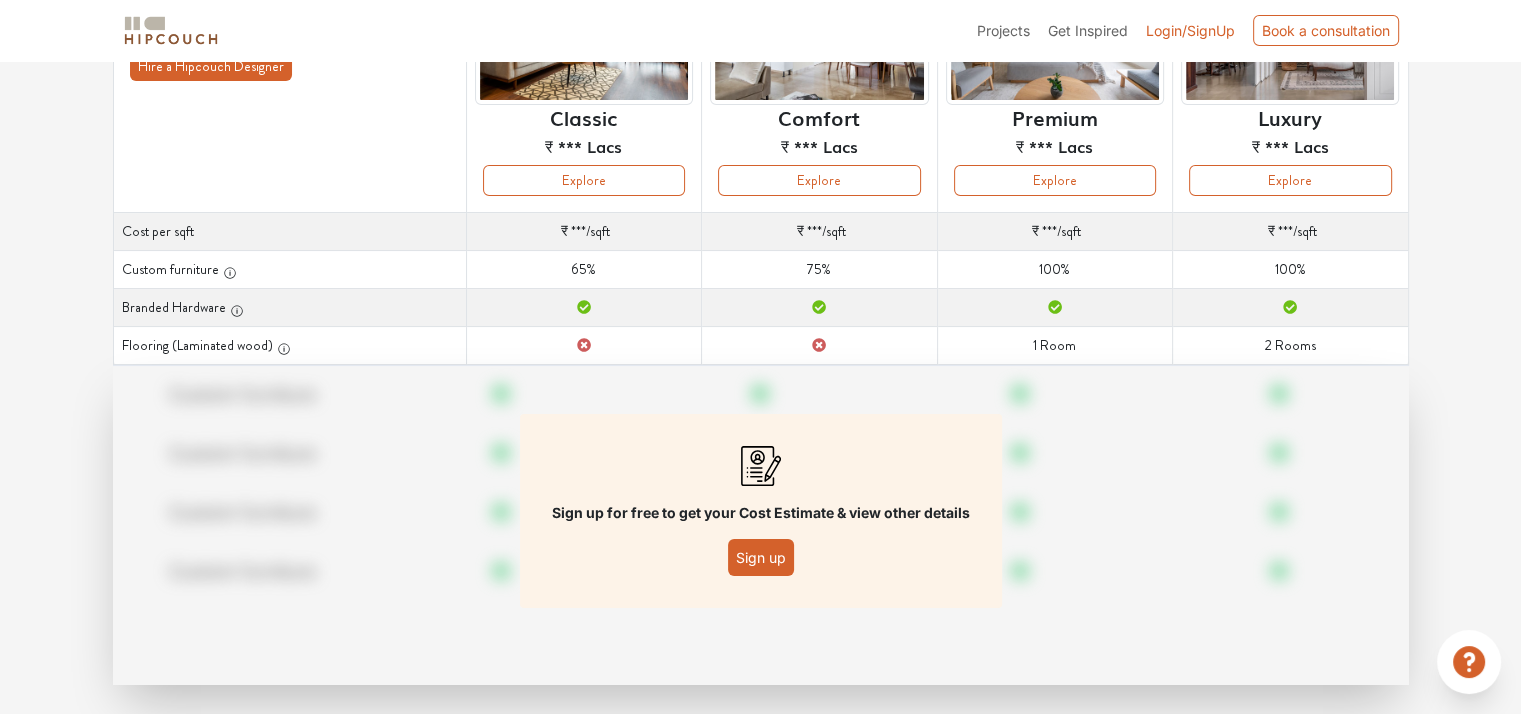scroll, scrollTop: 254, scrollLeft: 0, axis: vertical 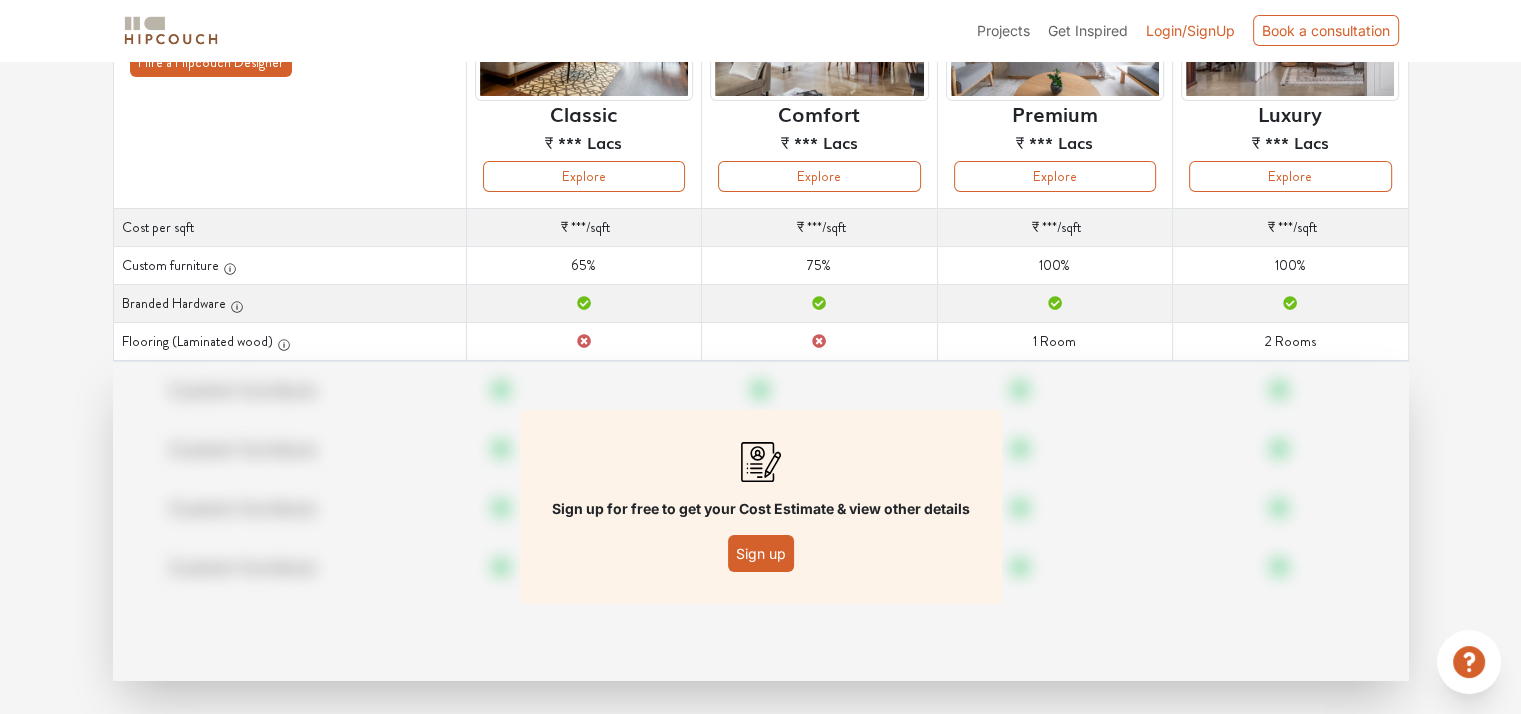 click on "Options Summary Details Speak to a Hipcouch Designer Curated Just For You! We've used our design & build expertise to curate options for you. Hire a Hipcouch Designer Curated Just For You! We've used our design & build expertise to curate options for you. Hire a Hipcouch Designer Classic ₹ *** Lacs Explore Comfort ₹ *** Lacs Explore Premium ₹ *** Lacs Explore Luxury ₹ *** Lacs Explore Cost per sqft Cost per sqft ₹ *** /sqft Cost per sqft ₹ *** /sqft Cost per sqft ₹ *** /sqft Cost per sqft ₹ *** /sqft Custom furniture Custom furniture 65% Custom furniture 75% Custom furniture 100% Custom furniture 100% Branded Hardware Branded Hardware Branded Hardware Branded Hardware Branded Hardware Flooring (Laminated wood) Flooring (Laminated wood) Flooring (Laminated wood) Flooring (Laminated wood) 1 Room Flooring (Laminated wood) 2 Rooms Custom furniture Custom furniture Custom furniture Custom furniture Sign up for free to get your Cost Estimate & view other details Sign up" at bounding box center (760, 268) 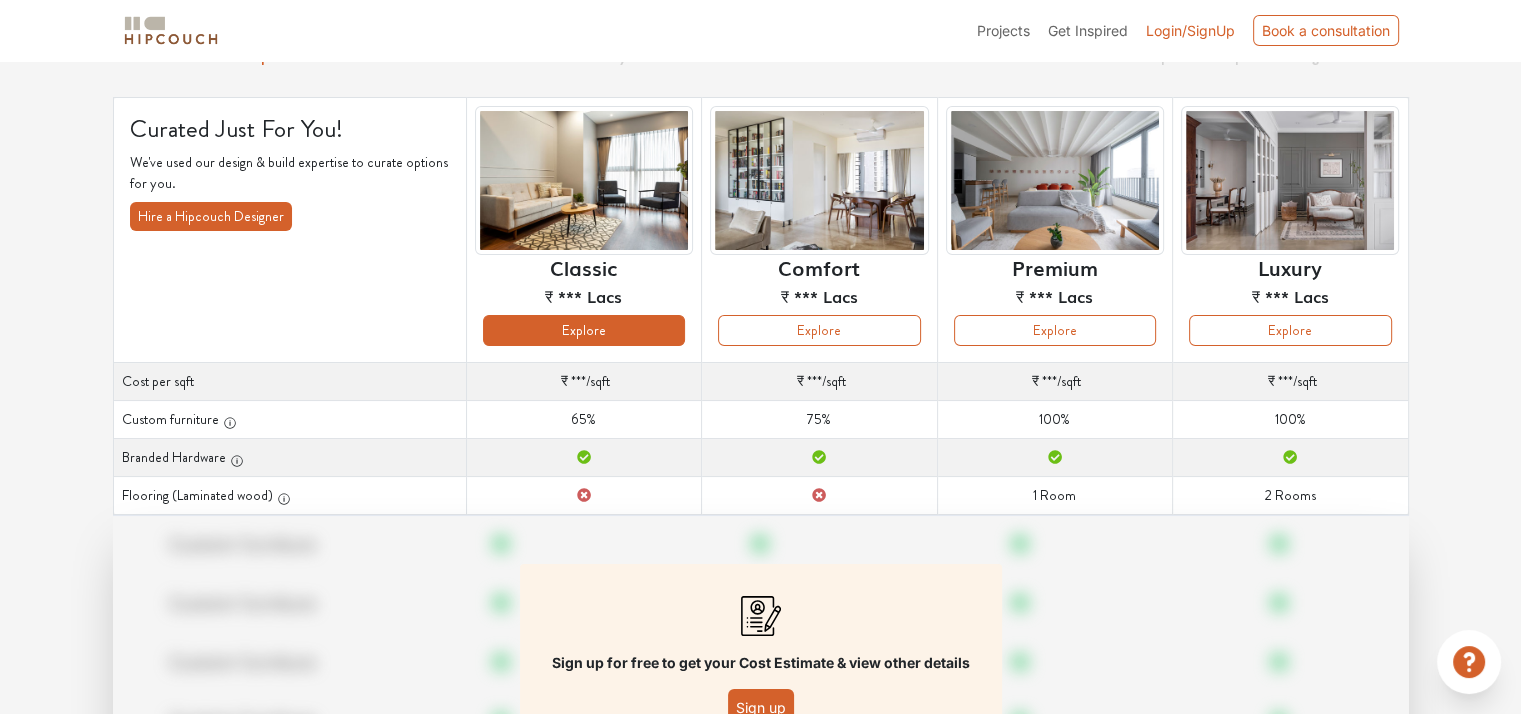 scroll, scrollTop: 97, scrollLeft: 0, axis: vertical 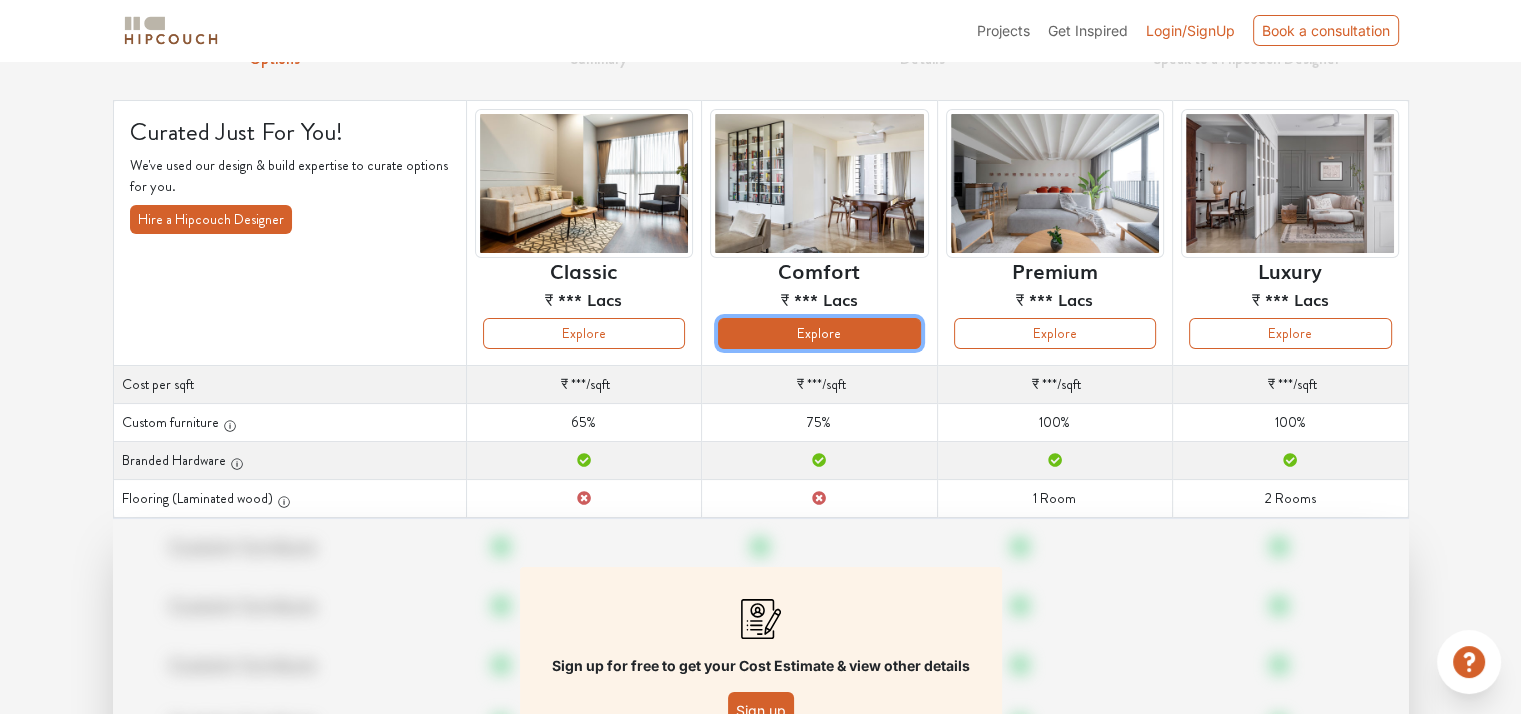 click on "Explore" at bounding box center [819, 333] 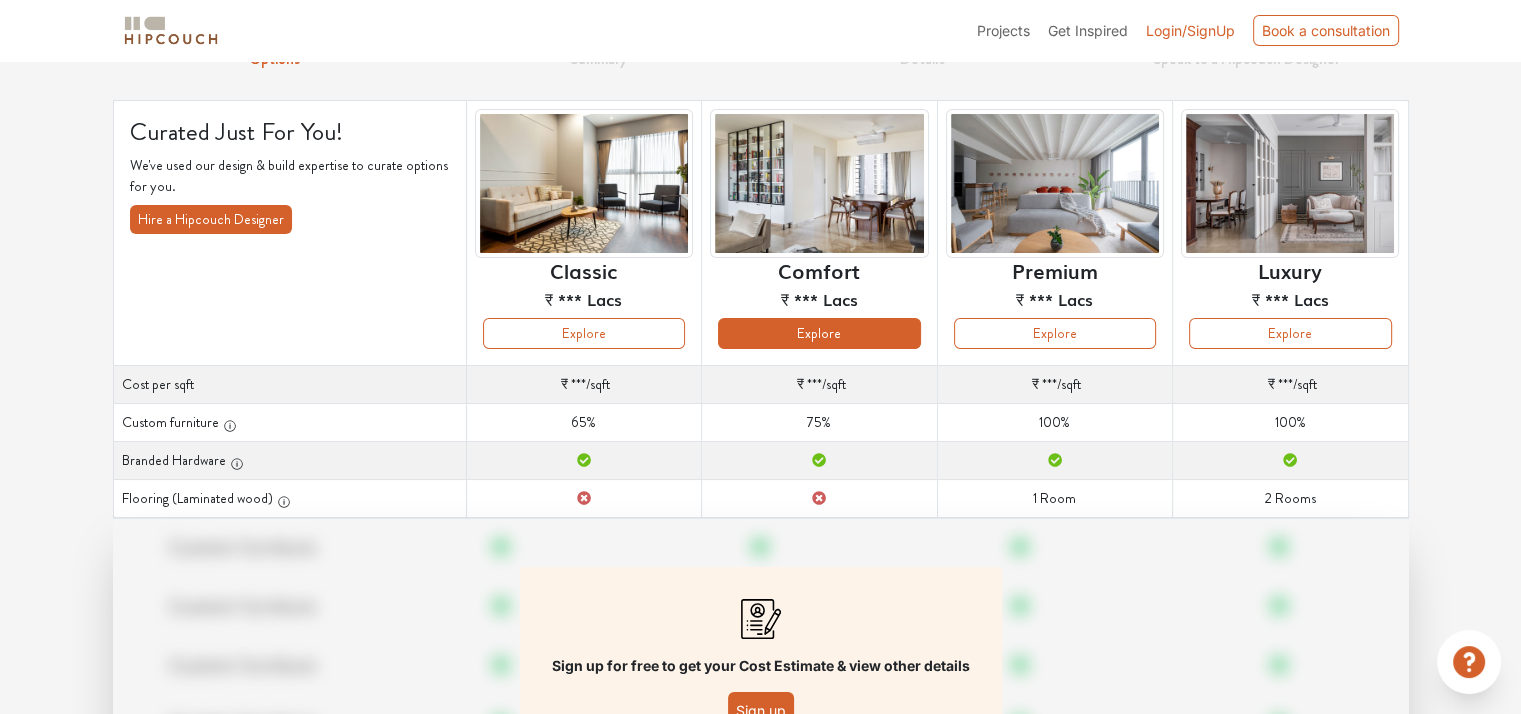 scroll, scrollTop: 60, scrollLeft: 0, axis: vertical 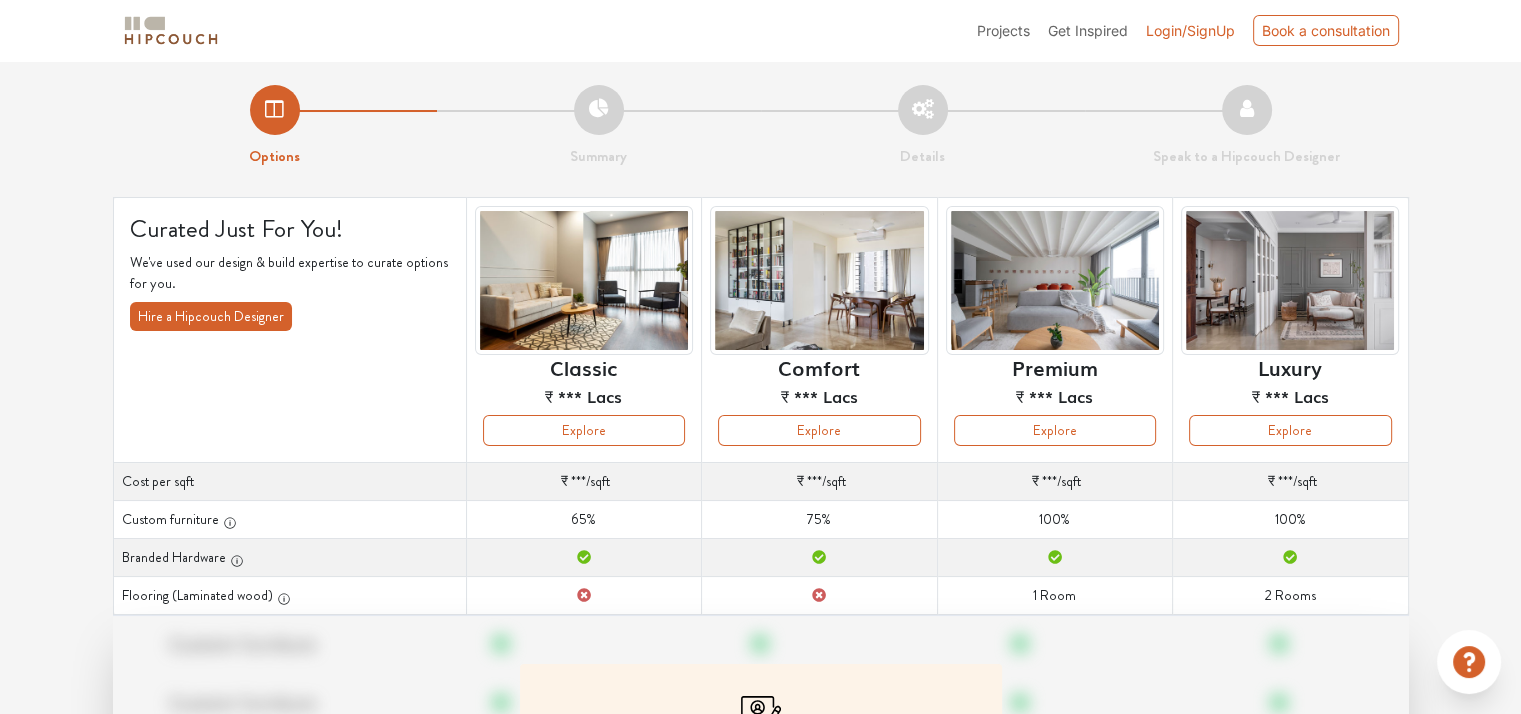 click on "Login/SignUp" at bounding box center (1190, 30) 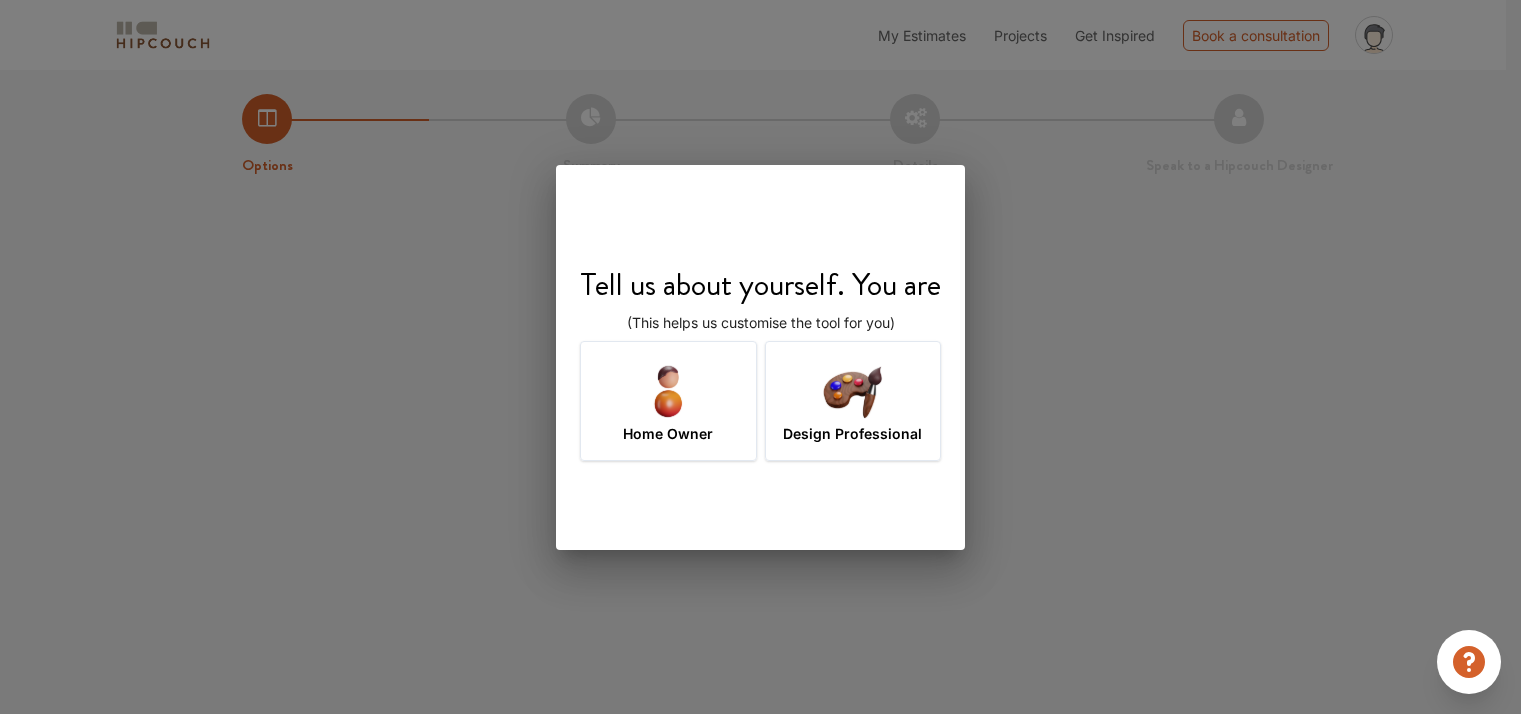 scroll, scrollTop: 0, scrollLeft: 0, axis: both 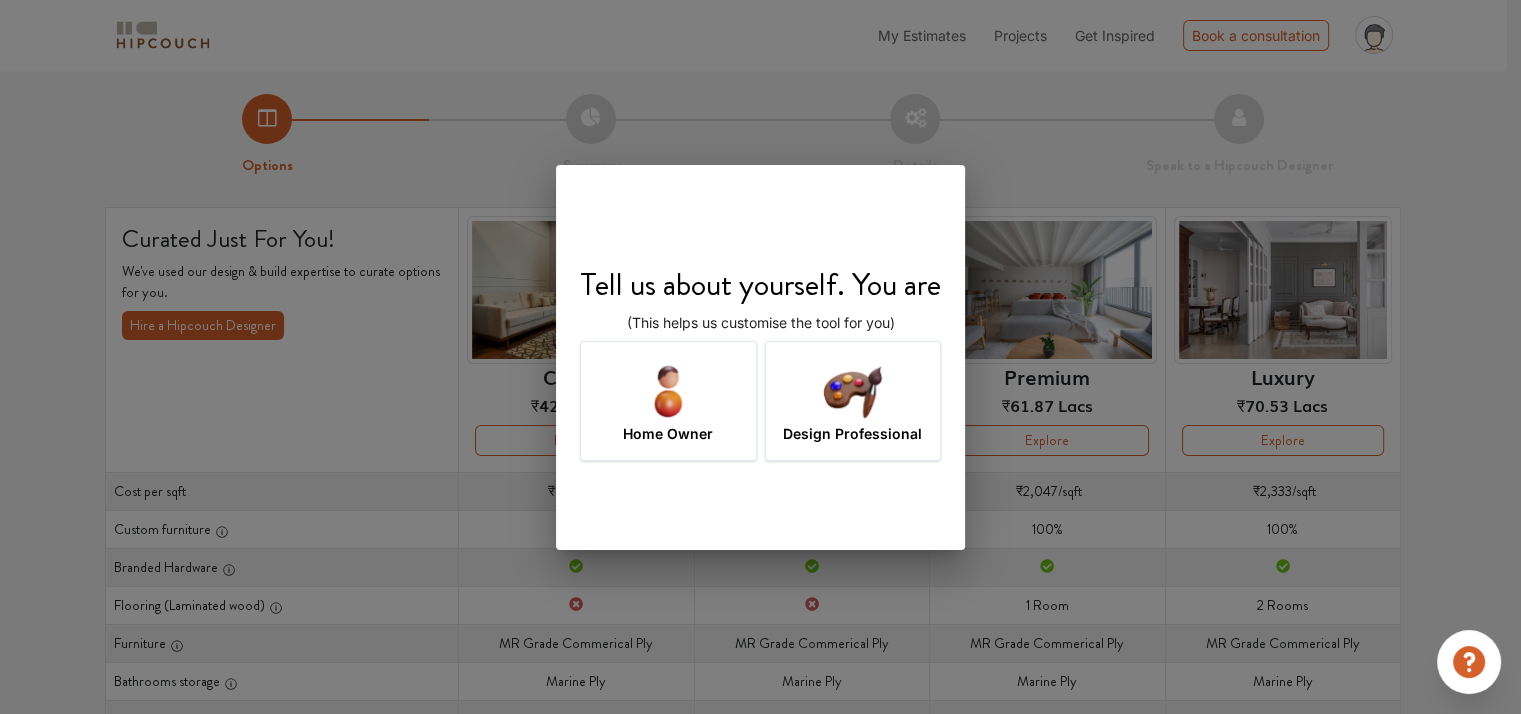 click at bounding box center [852, 390] 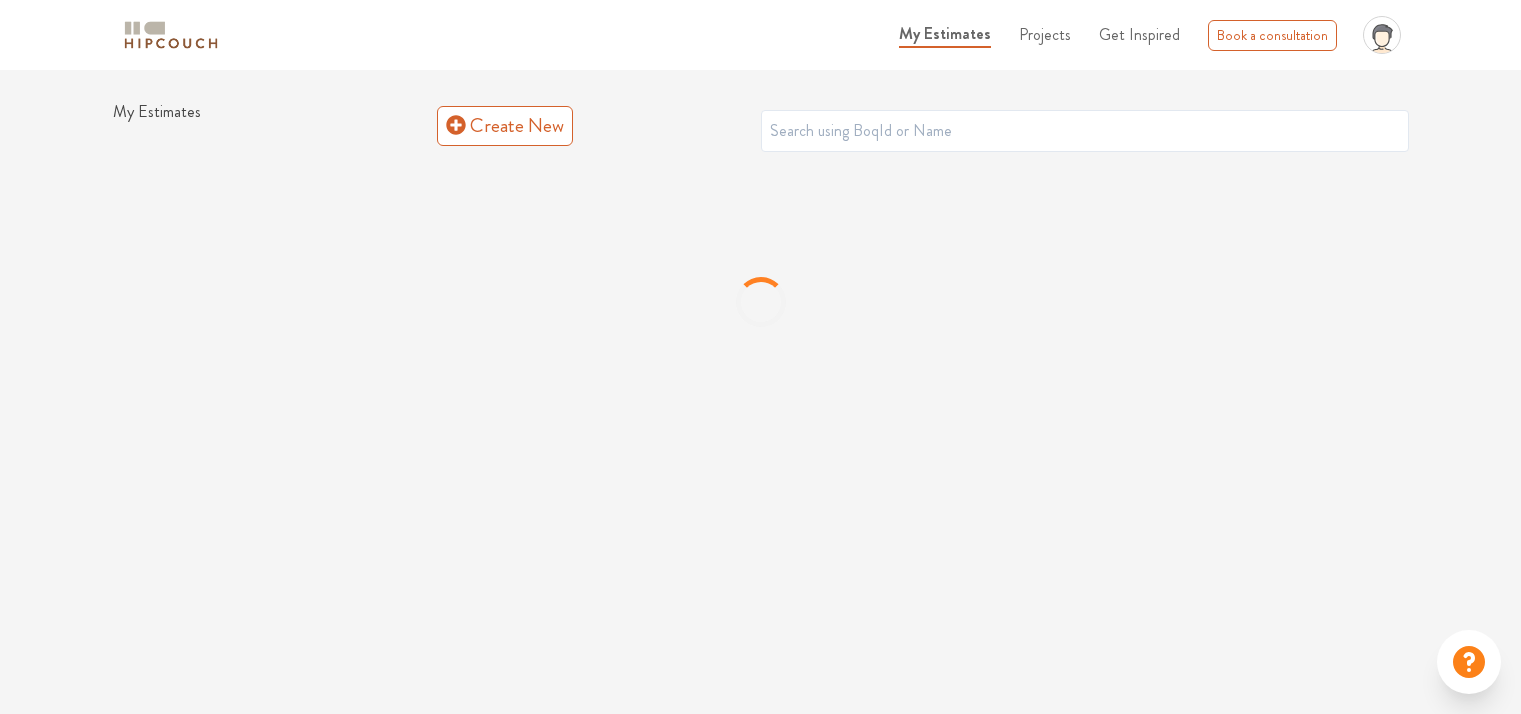 scroll, scrollTop: 0, scrollLeft: 0, axis: both 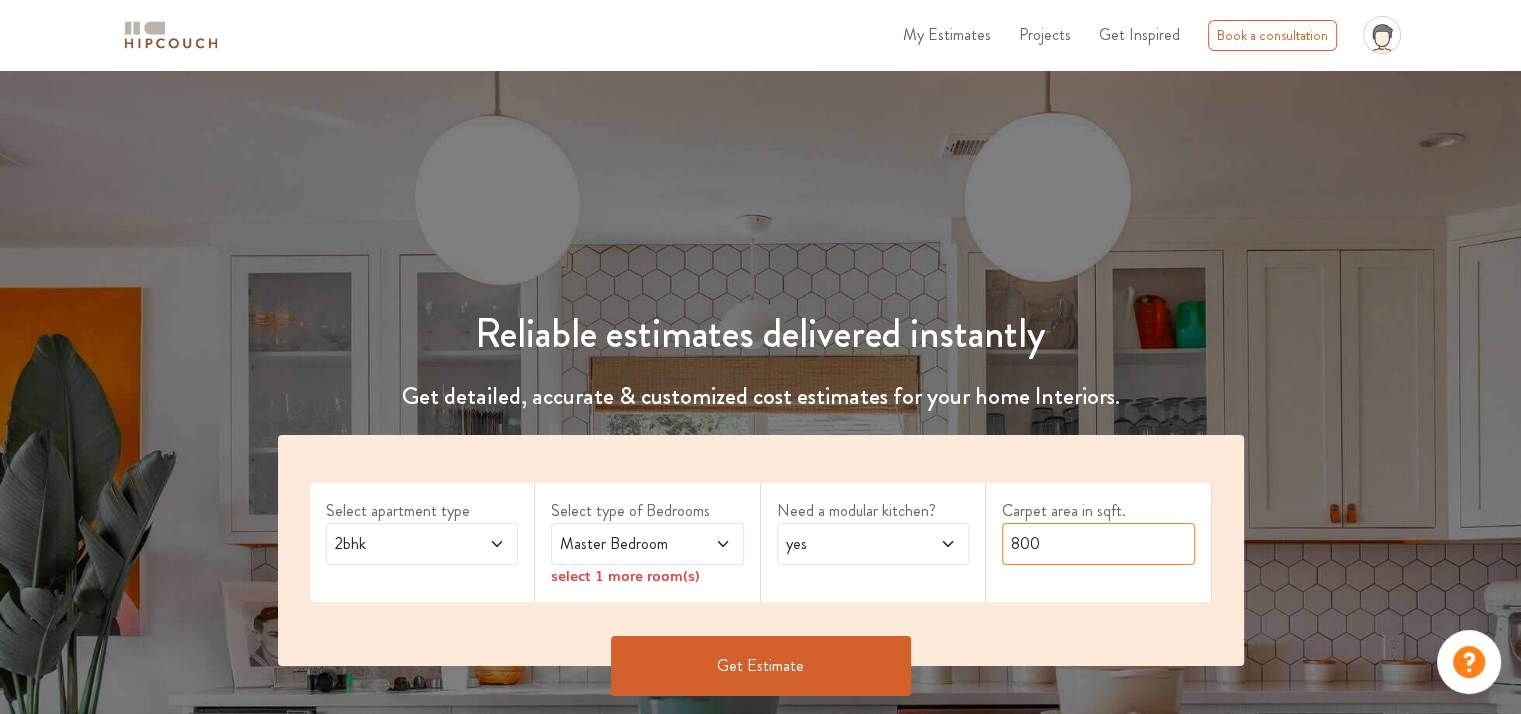 click on "800" at bounding box center (1098, 544) 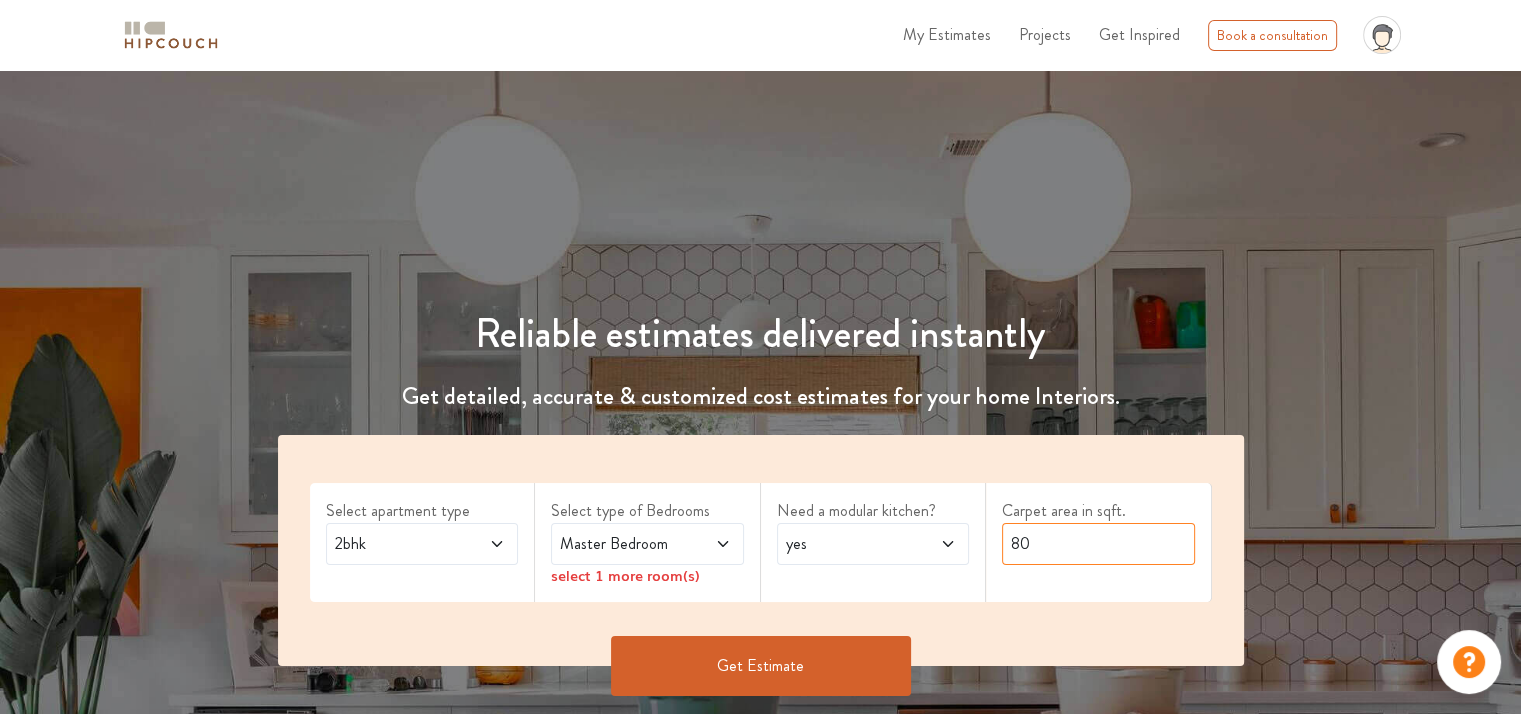 type on "8" 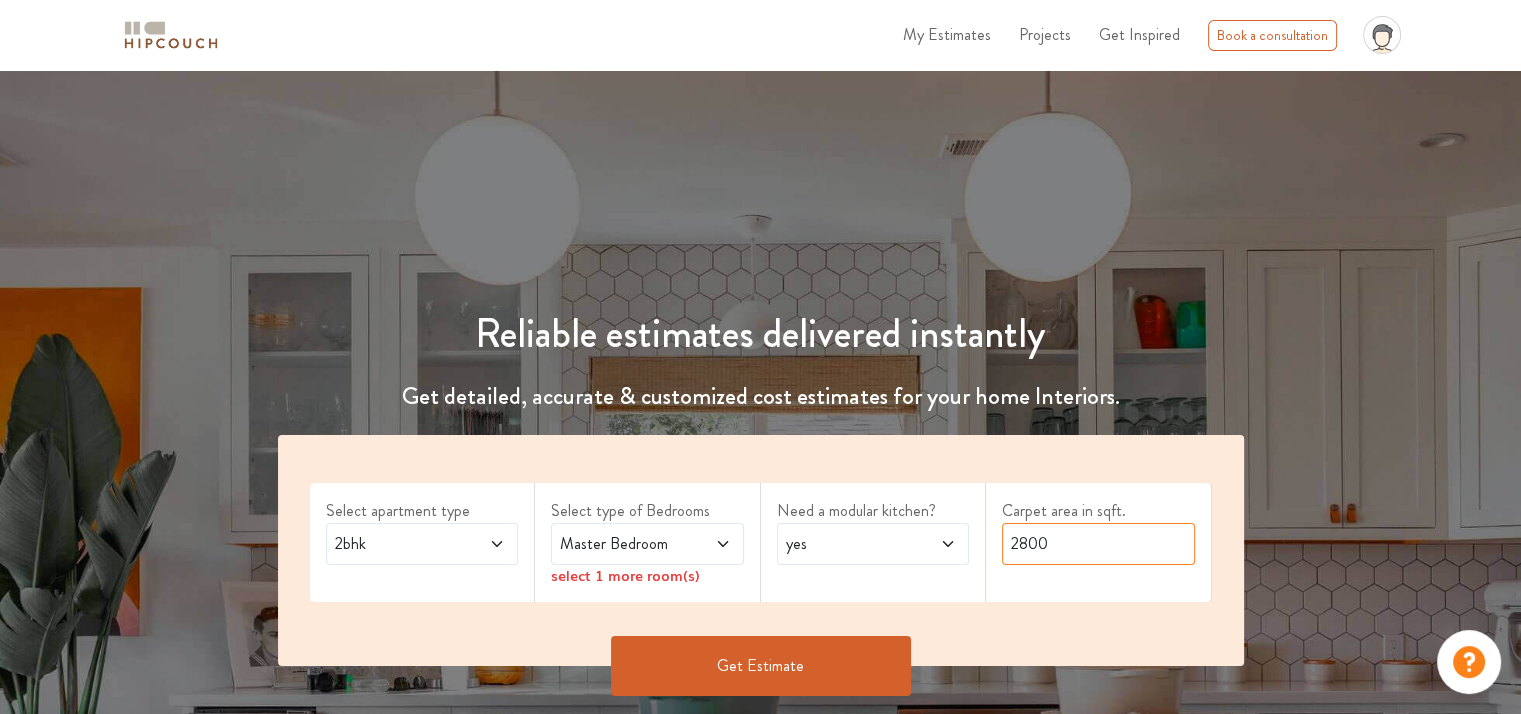 type on "2800" 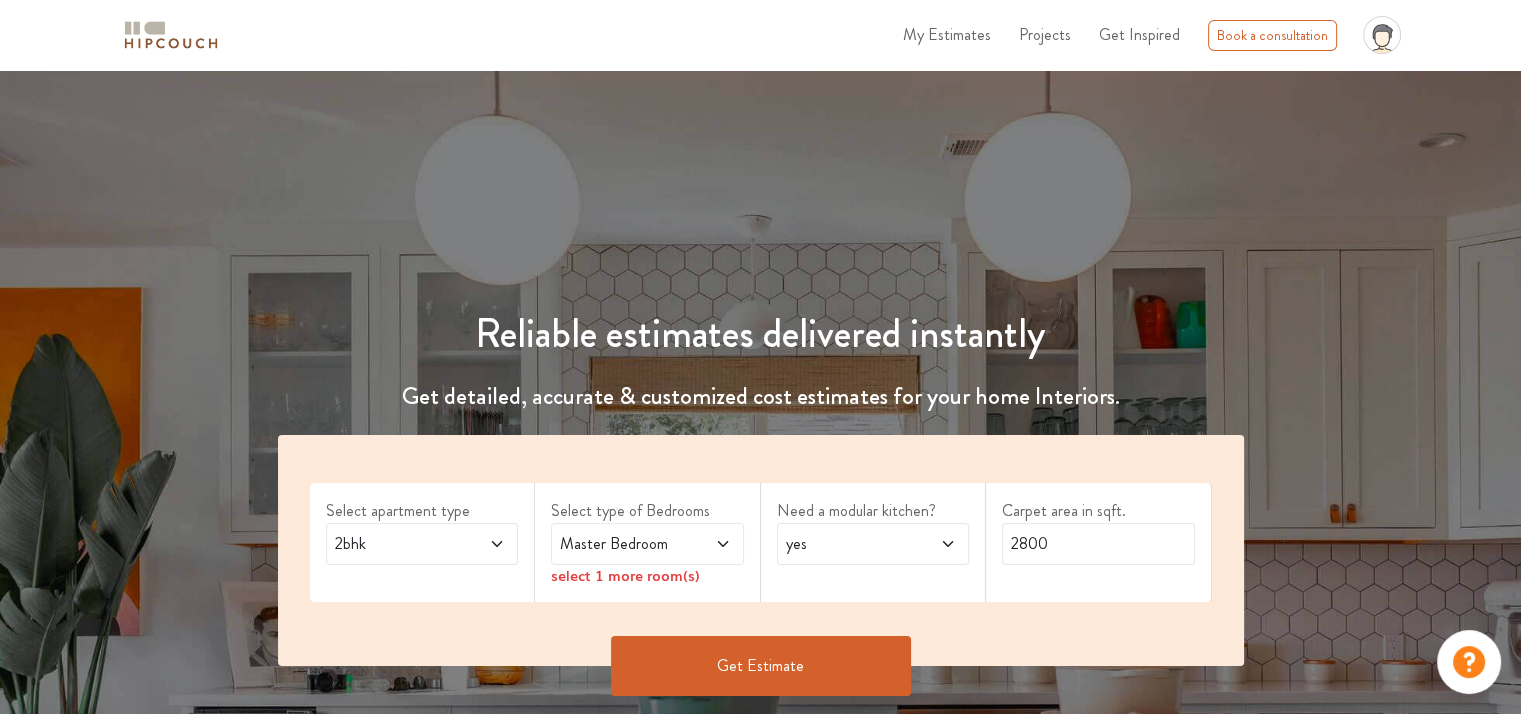 click at bounding box center (483, 544) 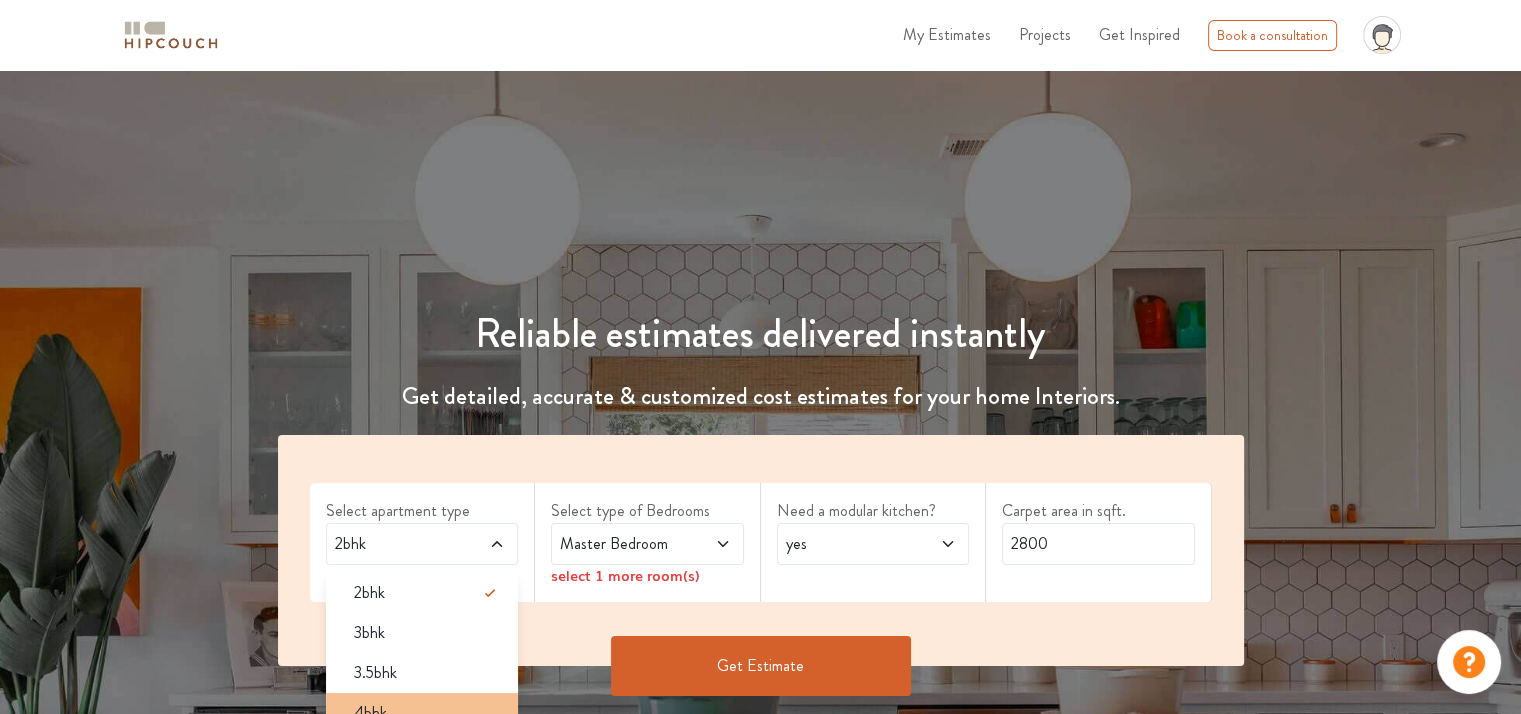 click on "4bhk" at bounding box center (422, 713) 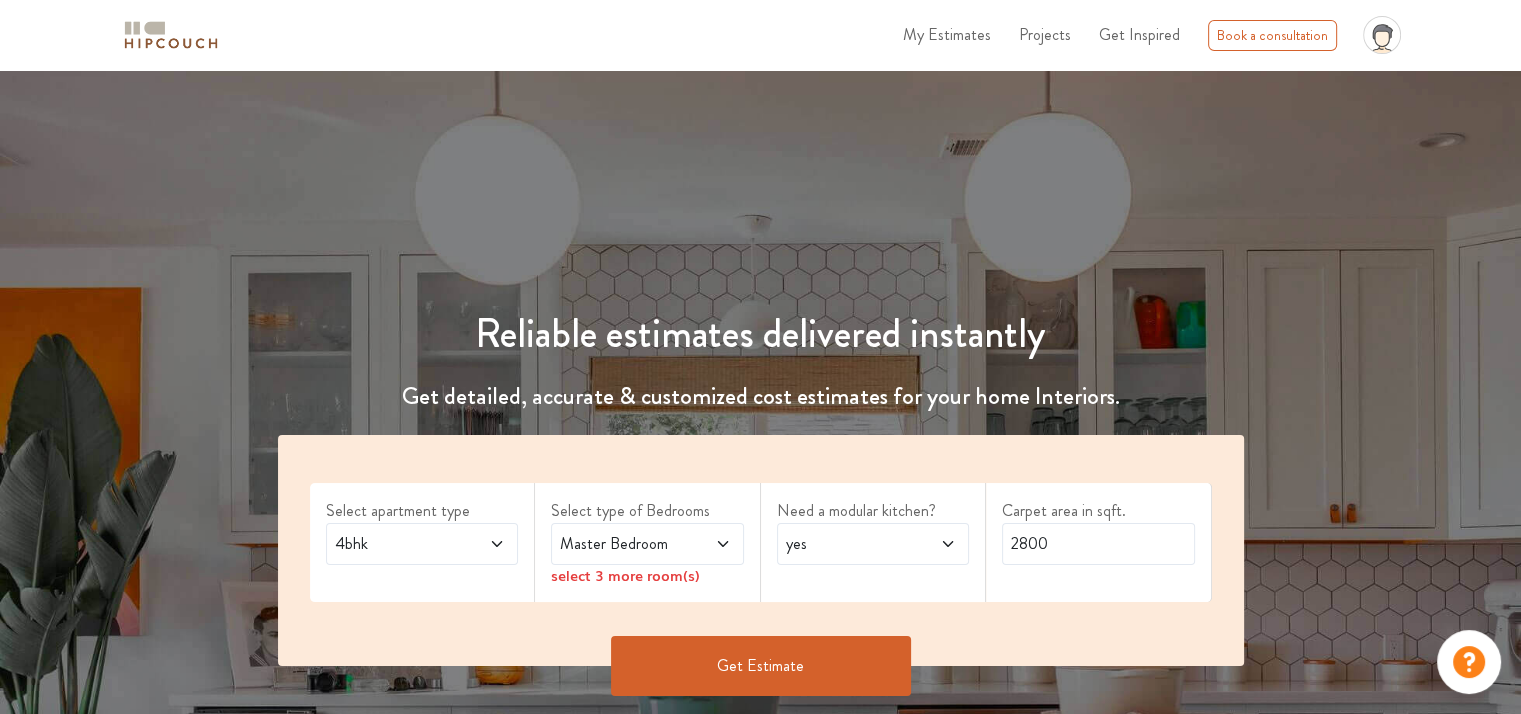 click 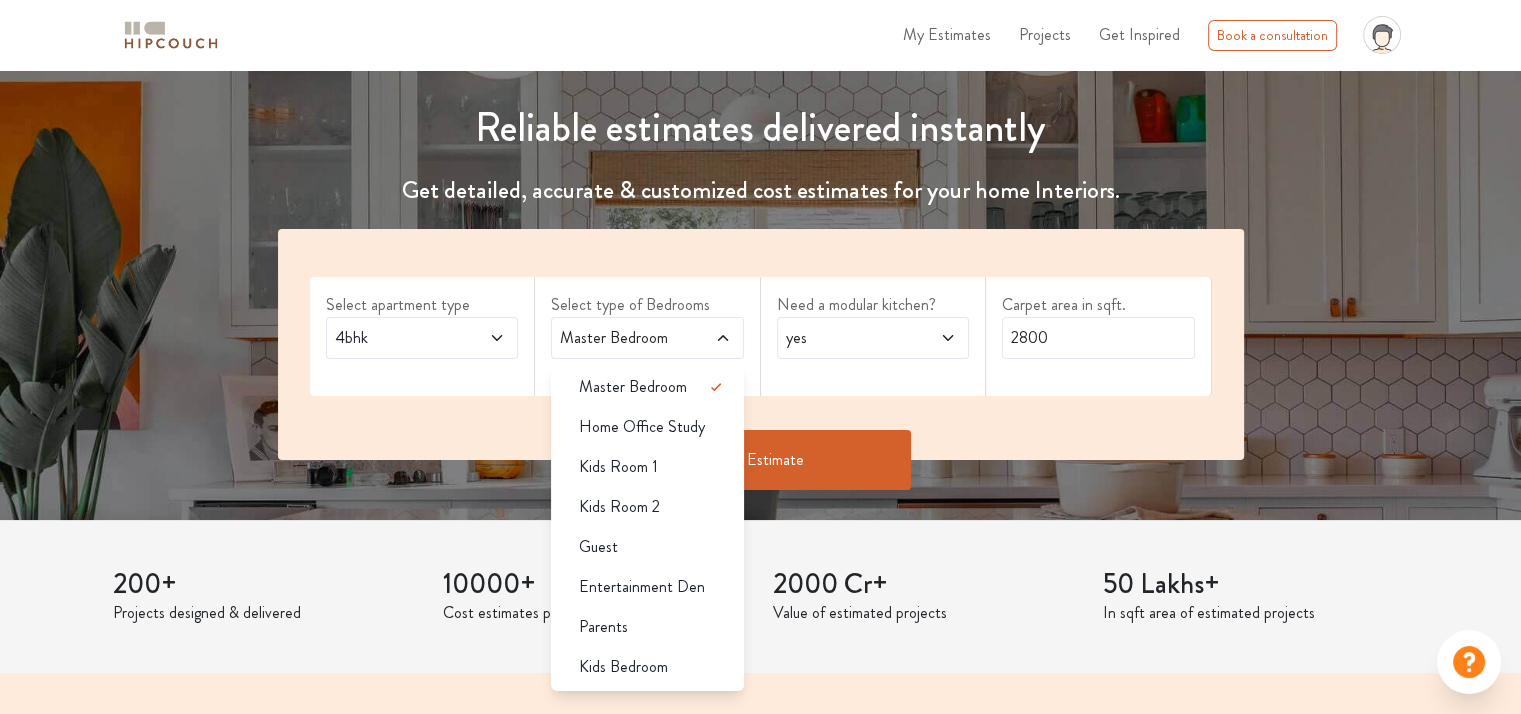 scroll, scrollTop: 220, scrollLeft: 0, axis: vertical 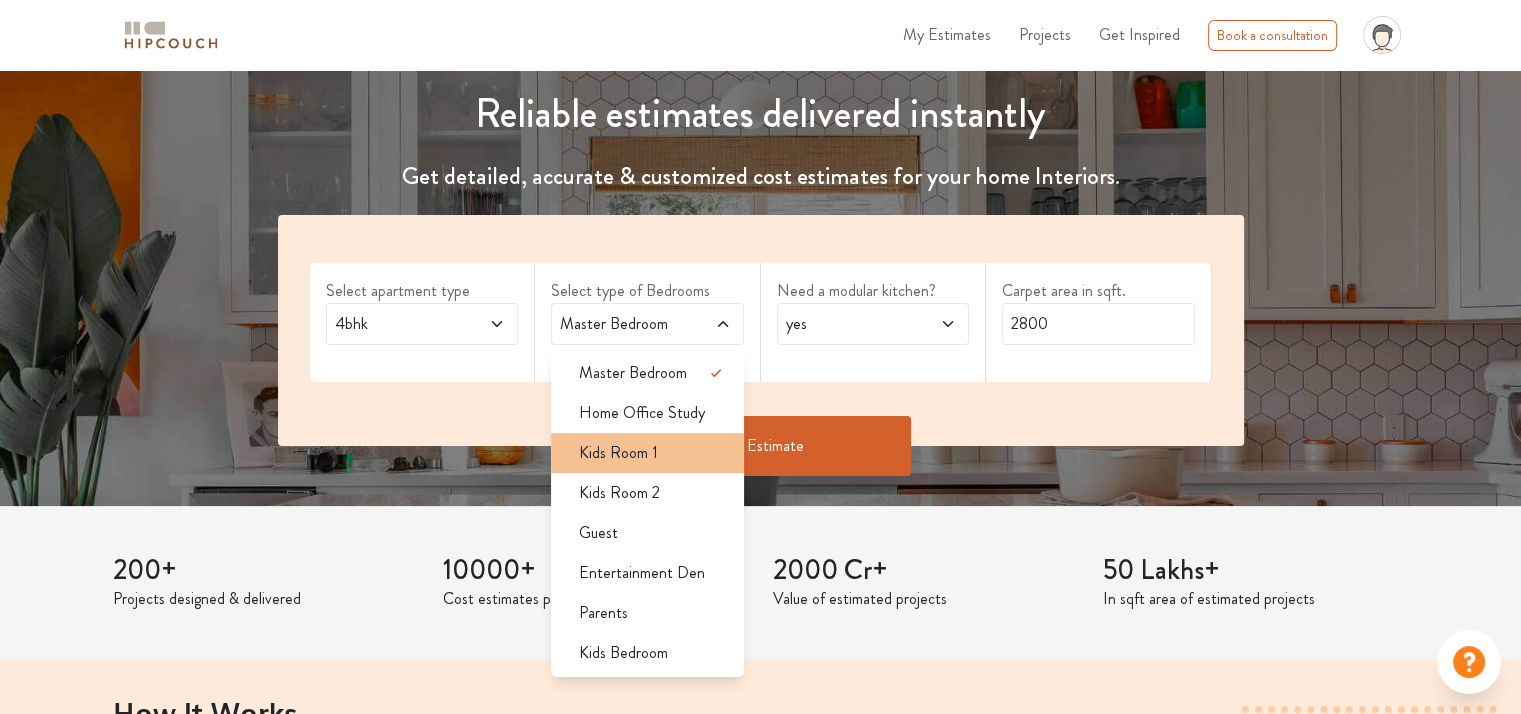 click on "Kids Room 1" at bounding box center (647, 453) 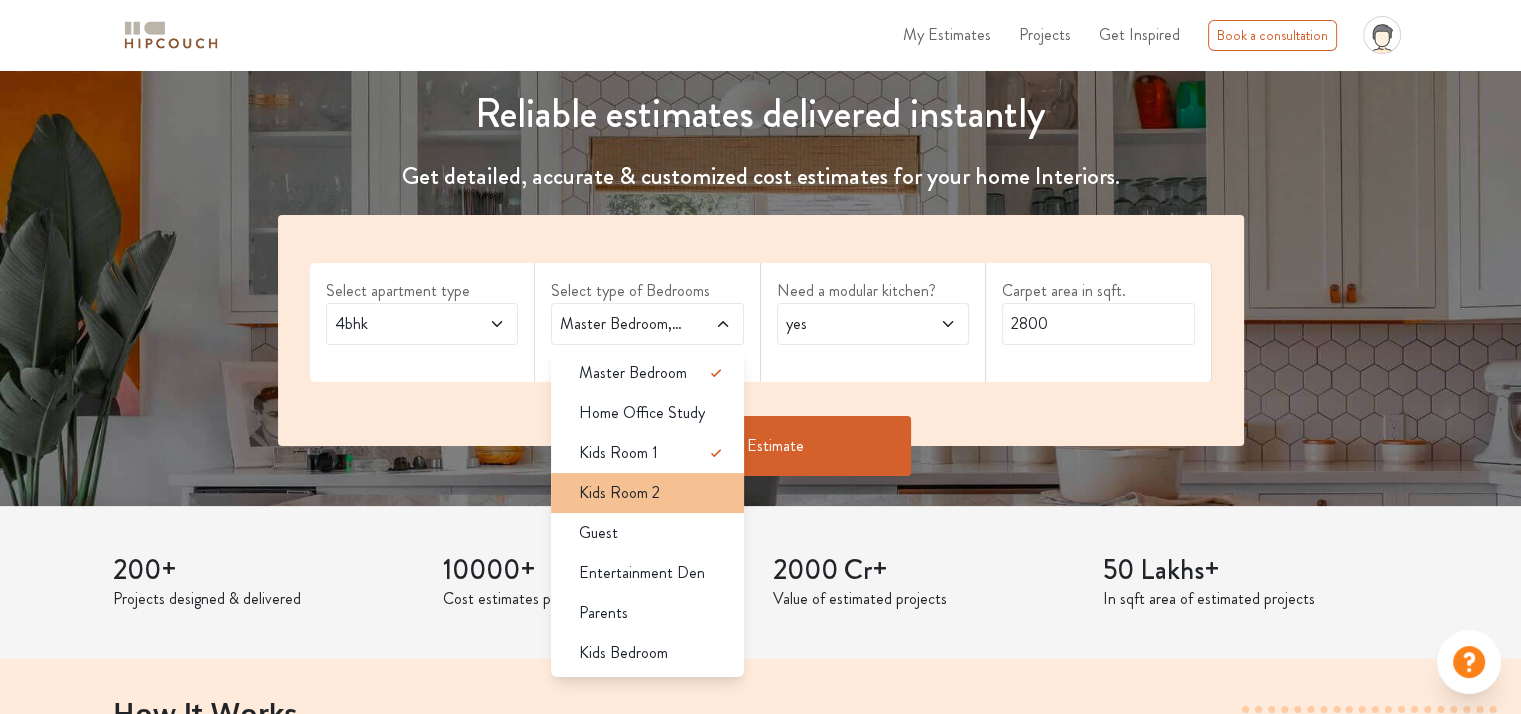 click on "Kids Room 2" at bounding box center (653, 493) 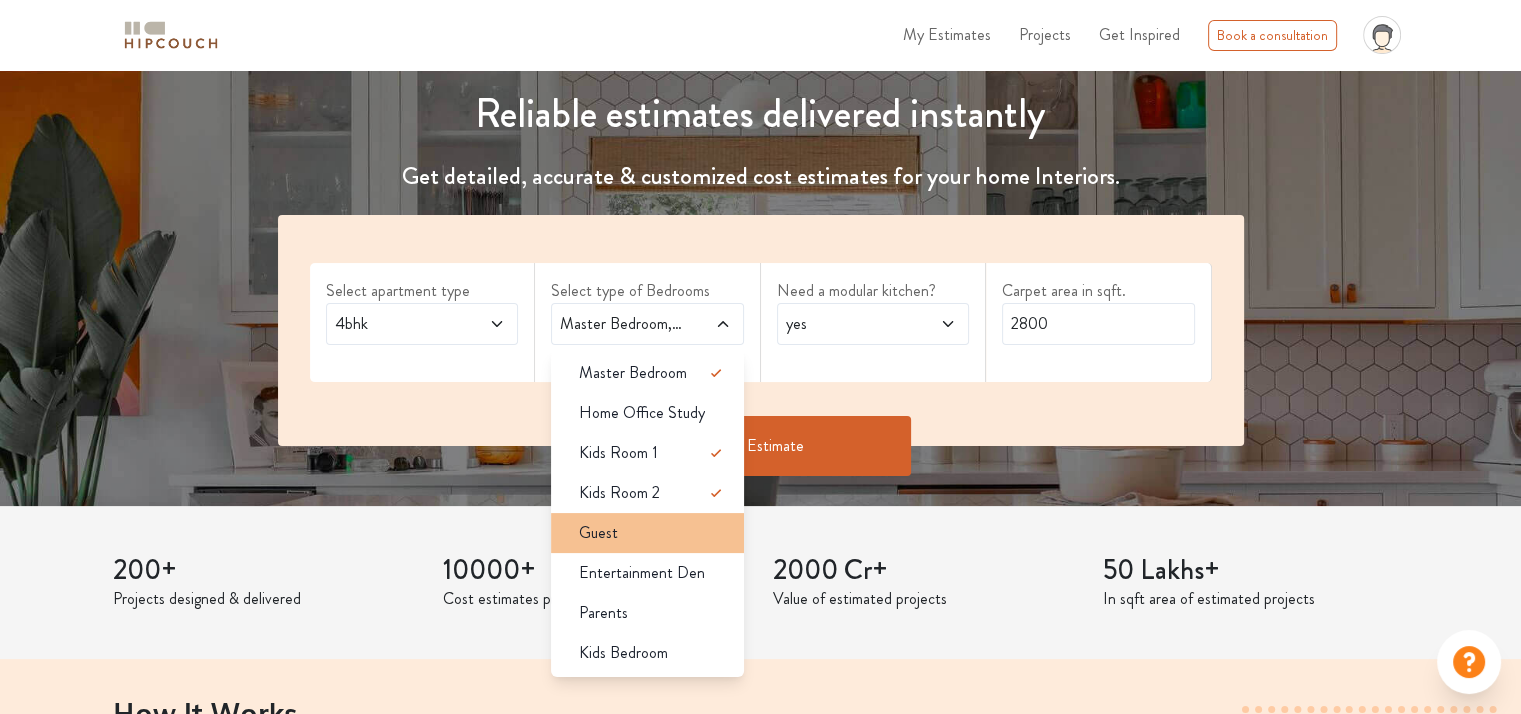 click on "Guest" at bounding box center (653, 533) 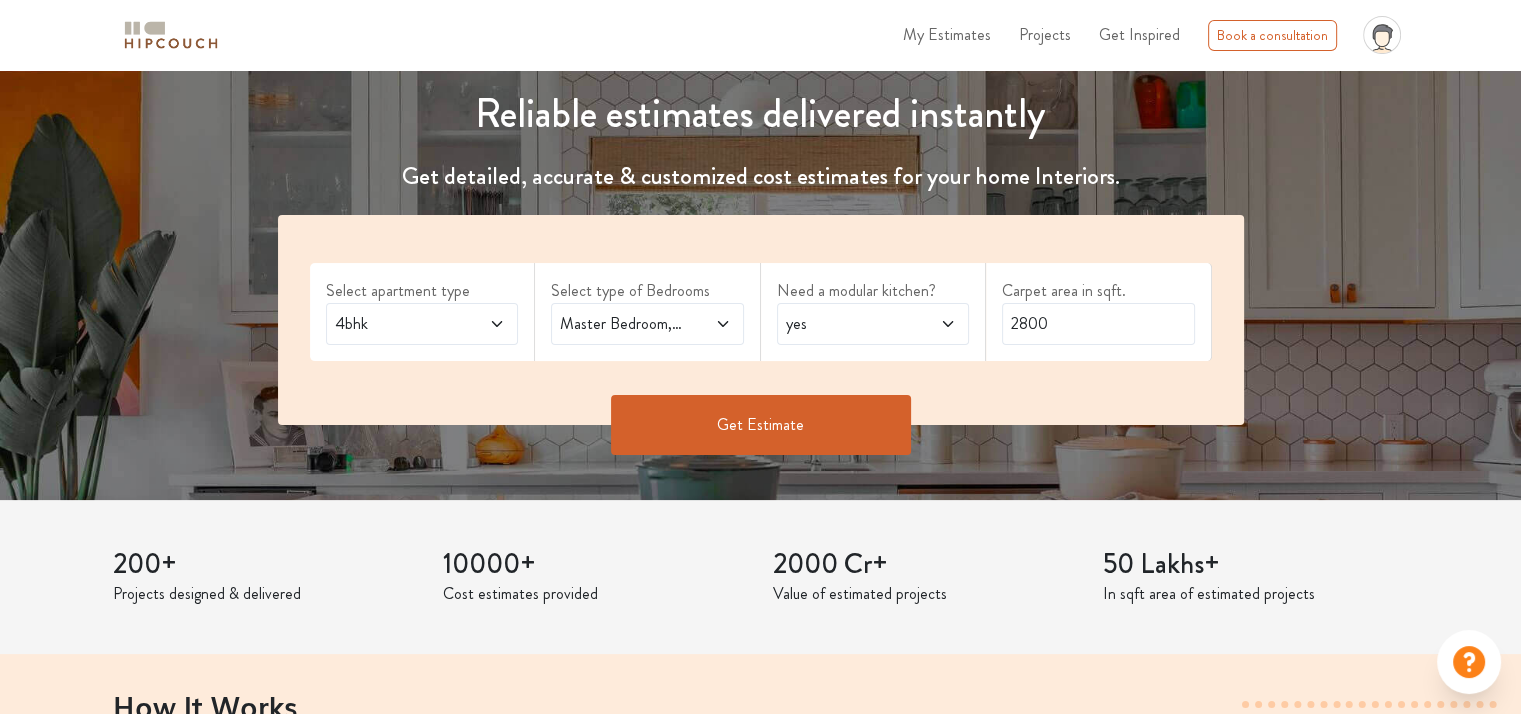 click at bounding box center [934, 324] 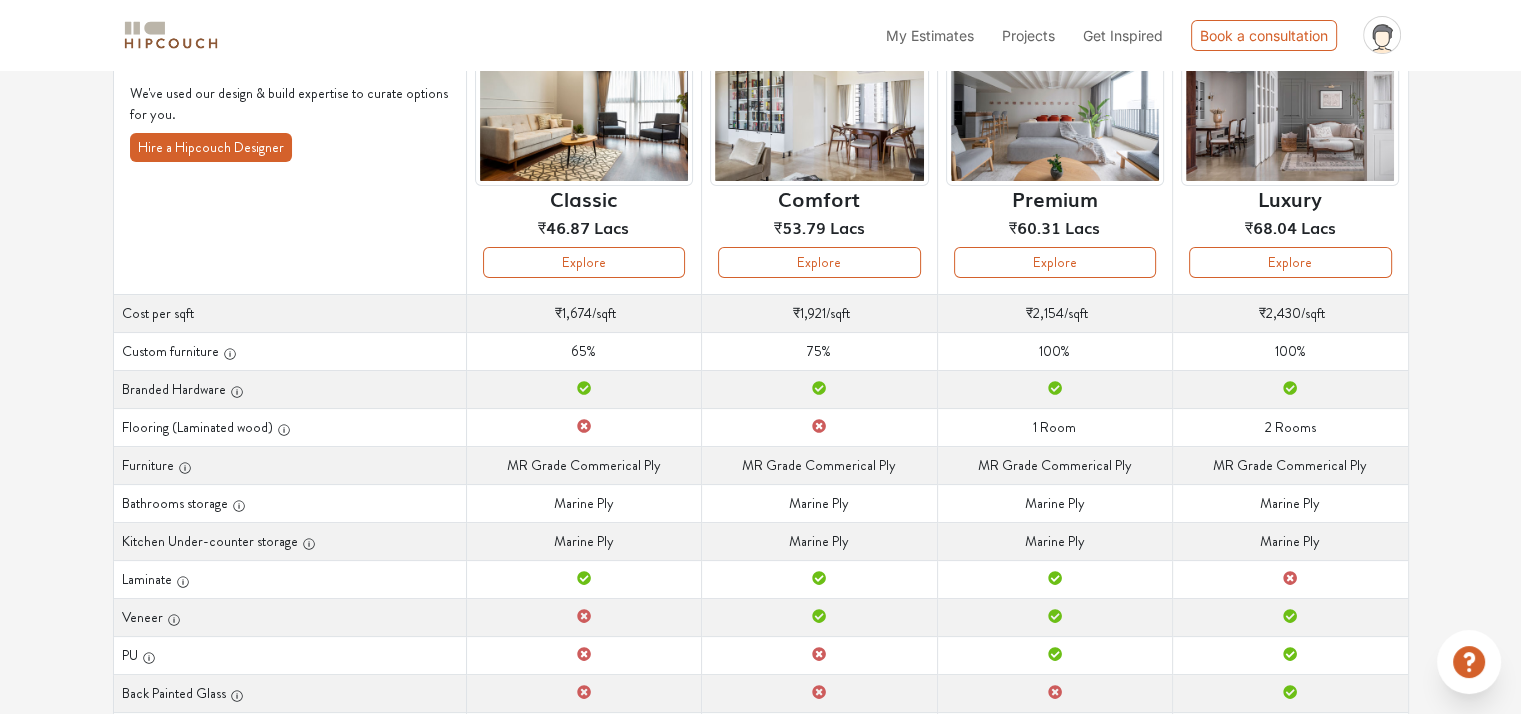 scroll, scrollTop: 163, scrollLeft: 0, axis: vertical 